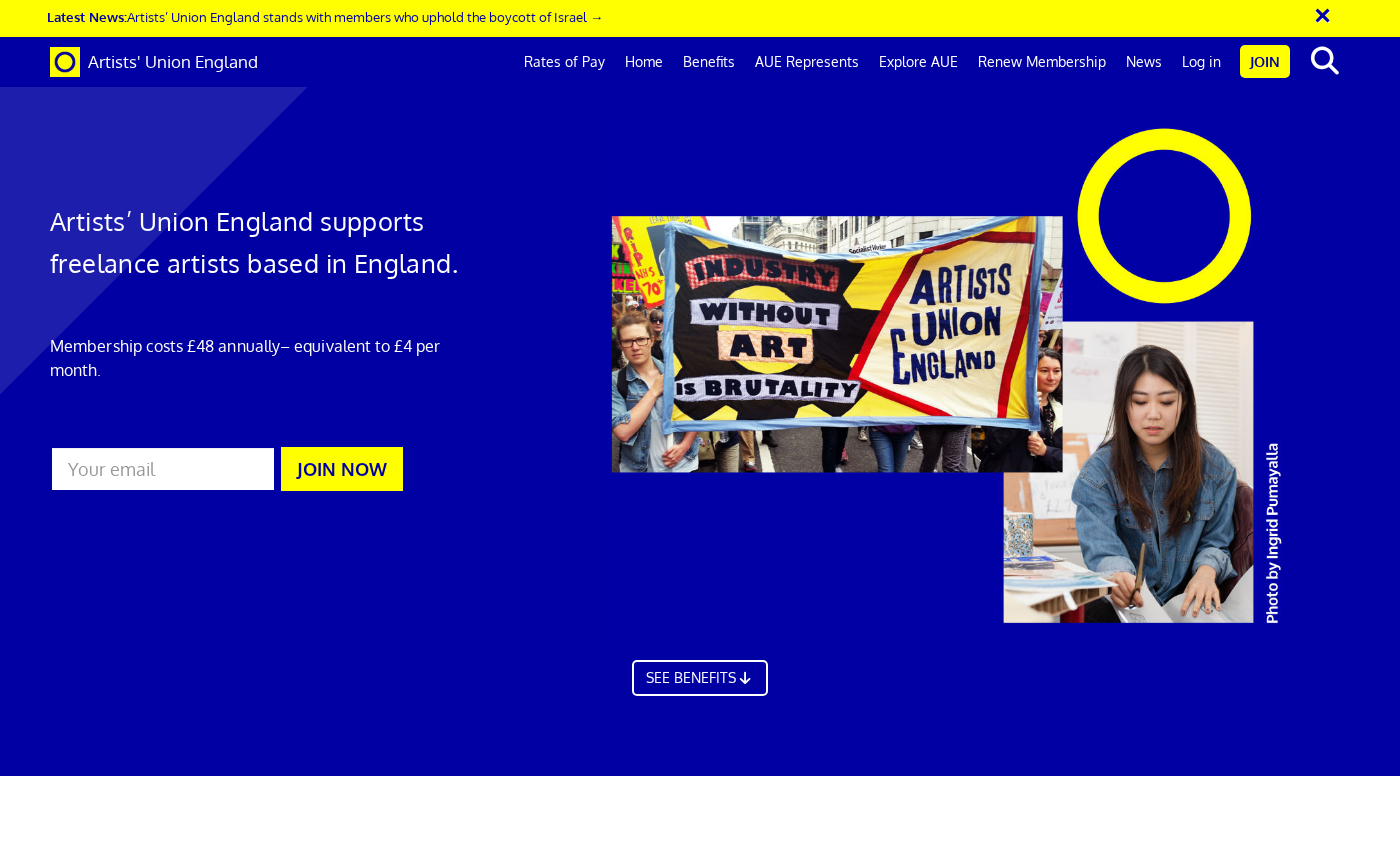 scroll, scrollTop: 569, scrollLeft: 0, axis: vertical 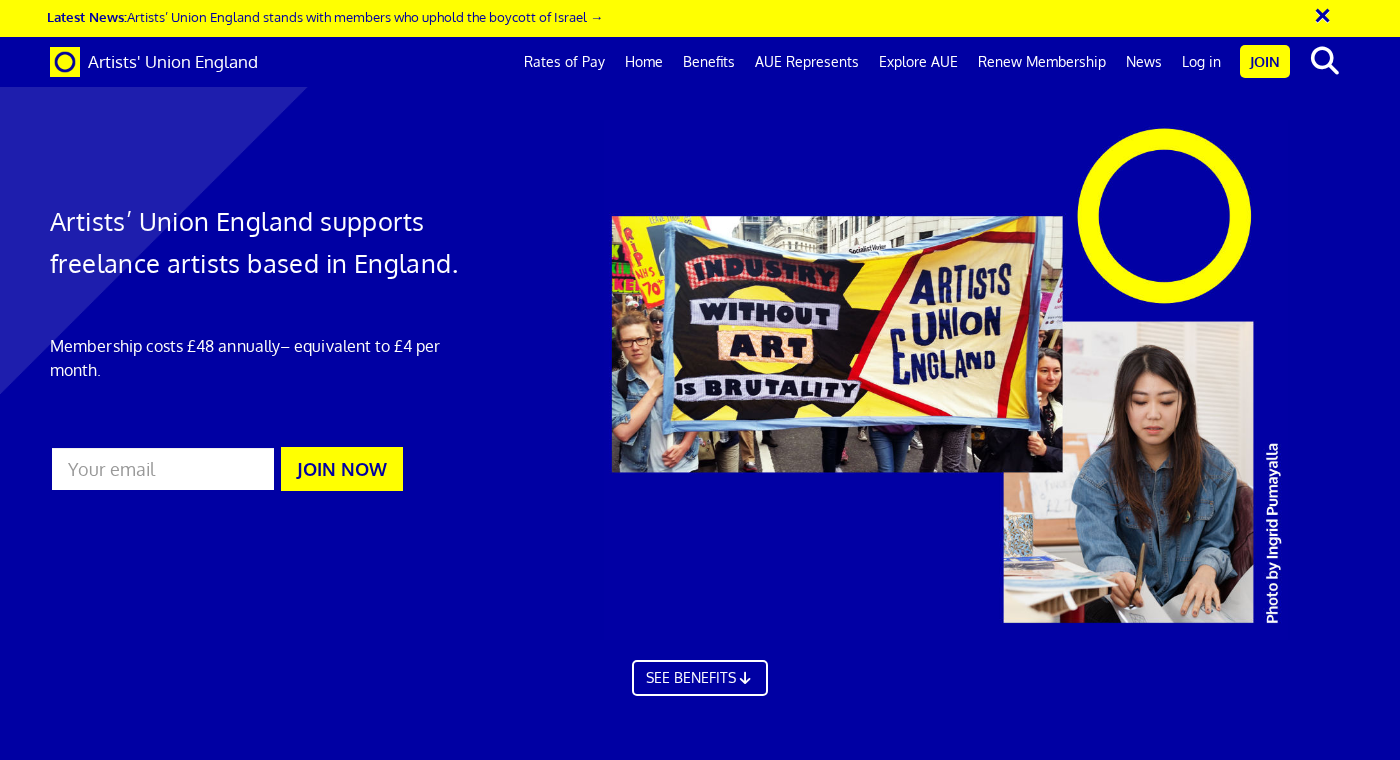 click on "Public and Products Liability (PPL) insurance  →" at bounding box center (917, 1400) 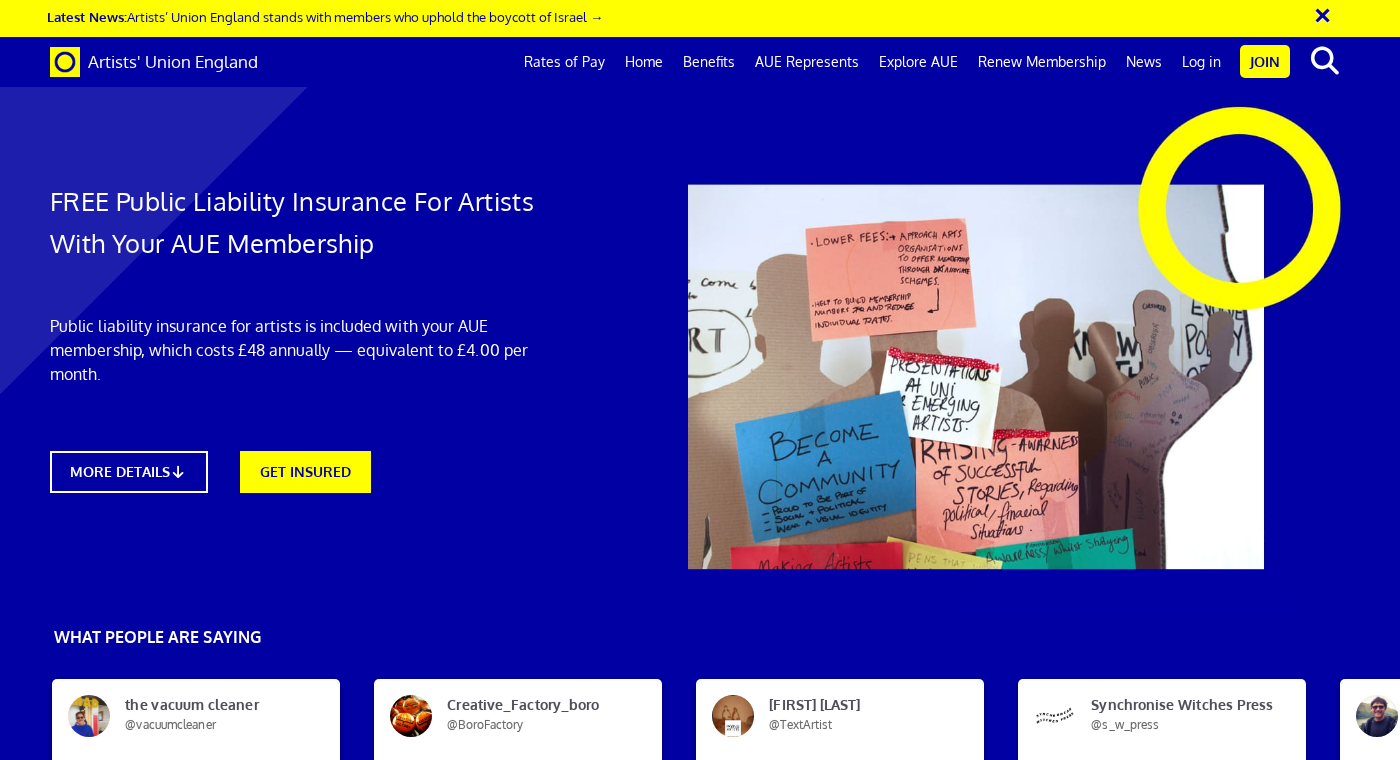 scroll, scrollTop: 0, scrollLeft: 0, axis: both 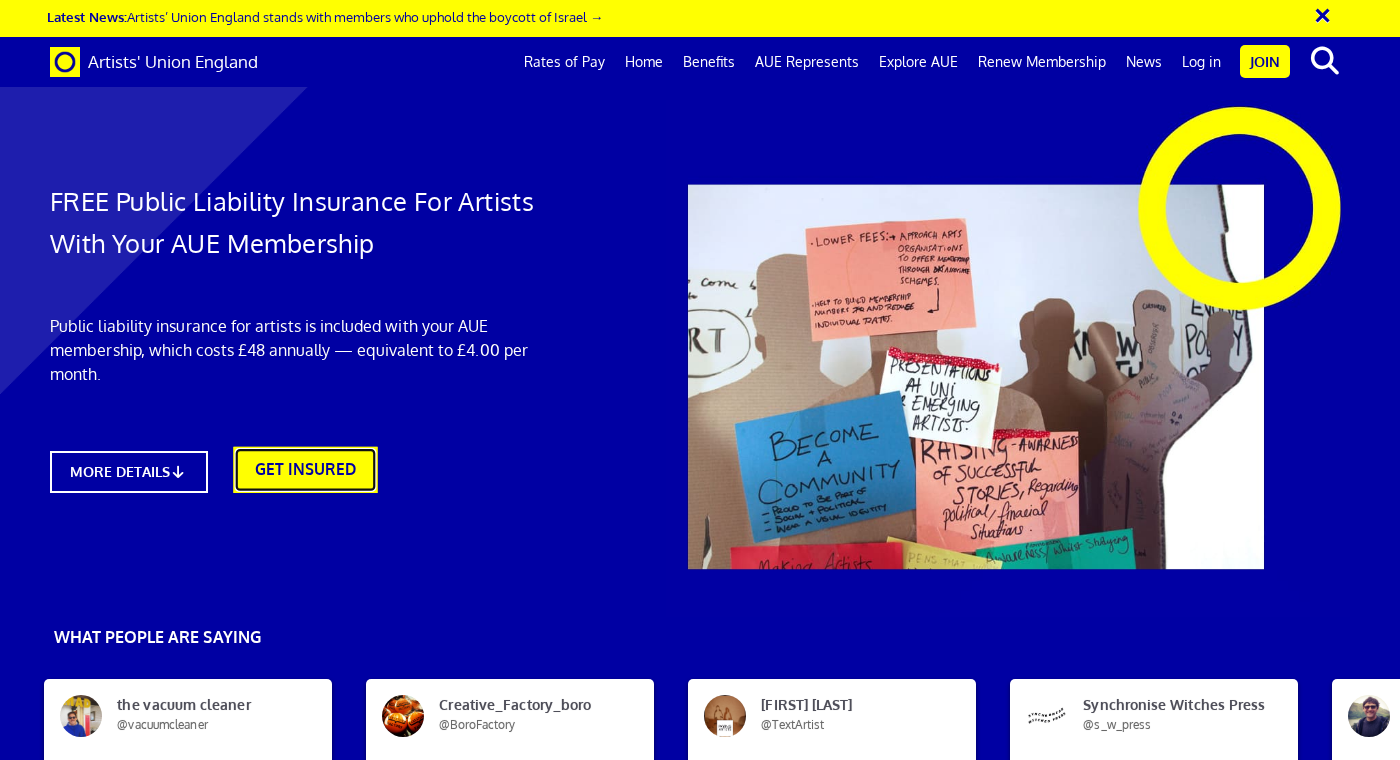 click on "GET INSURED" at bounding box center [305, 470] 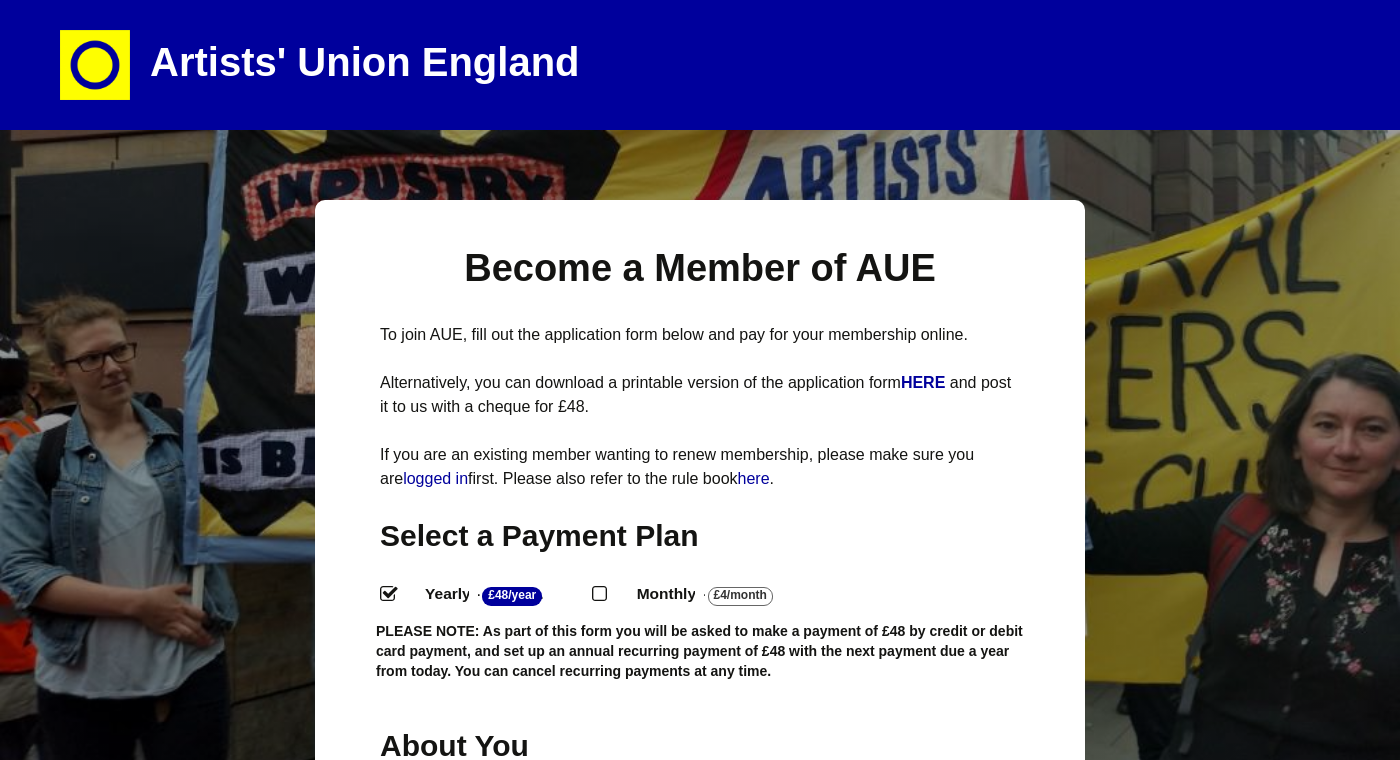select 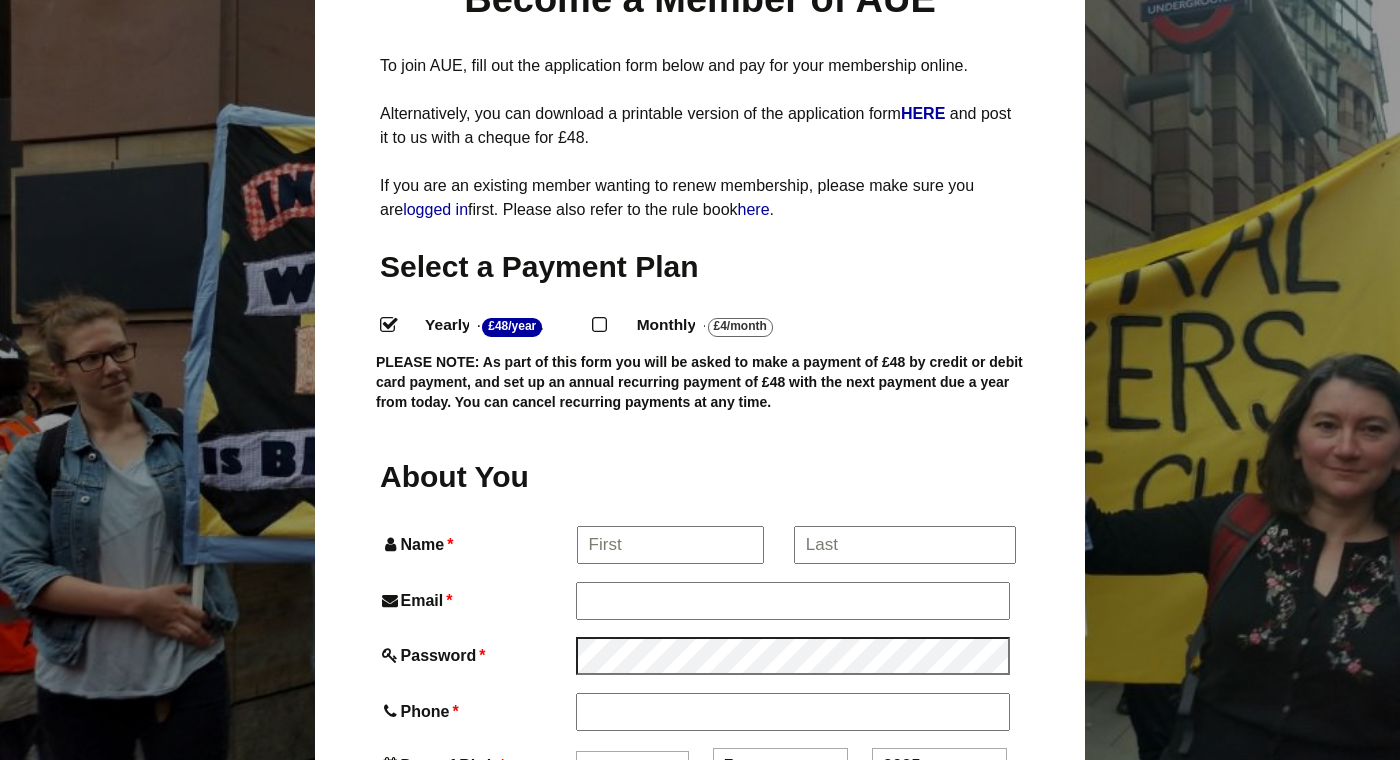 scroll, scrollTop: 270, scrollLeft: 0, axis: vertical 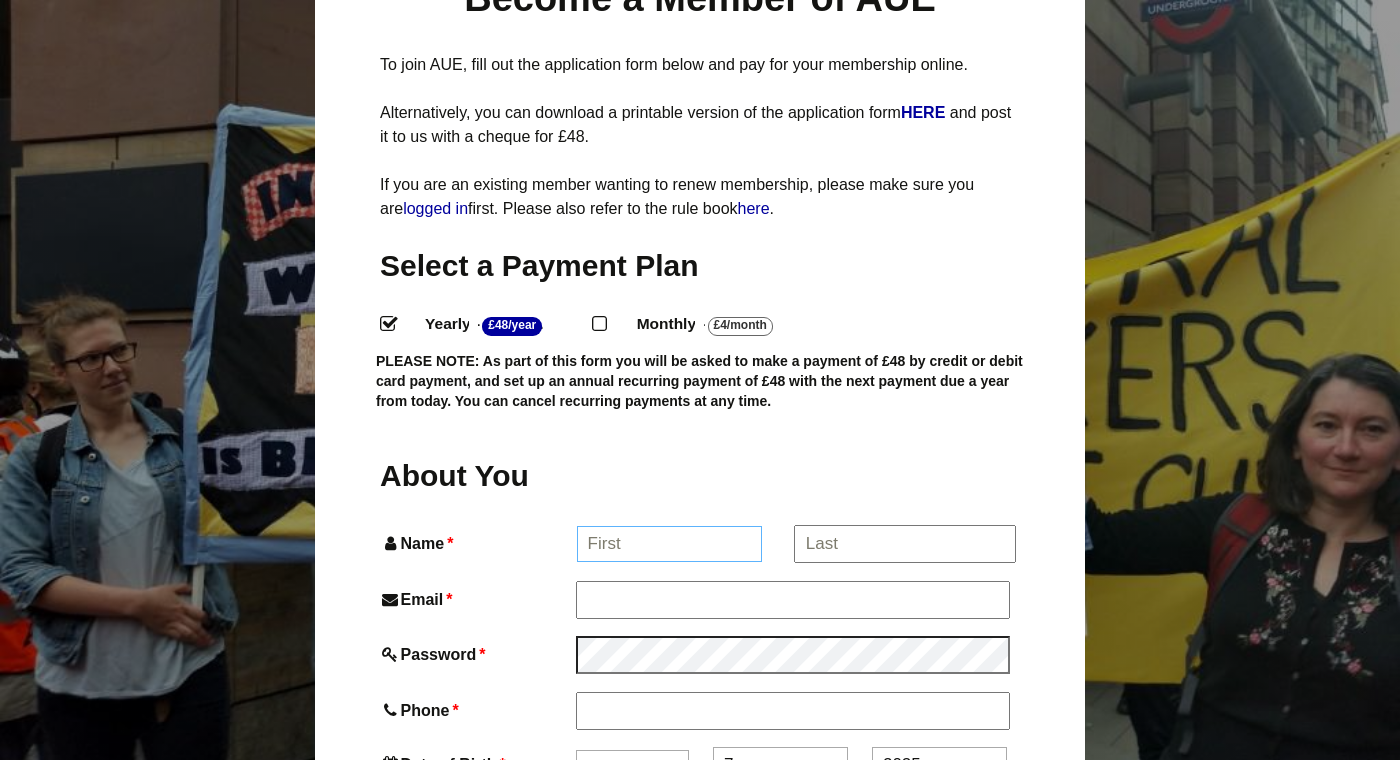 click on "Name  *" at bounding box center [670, 544] 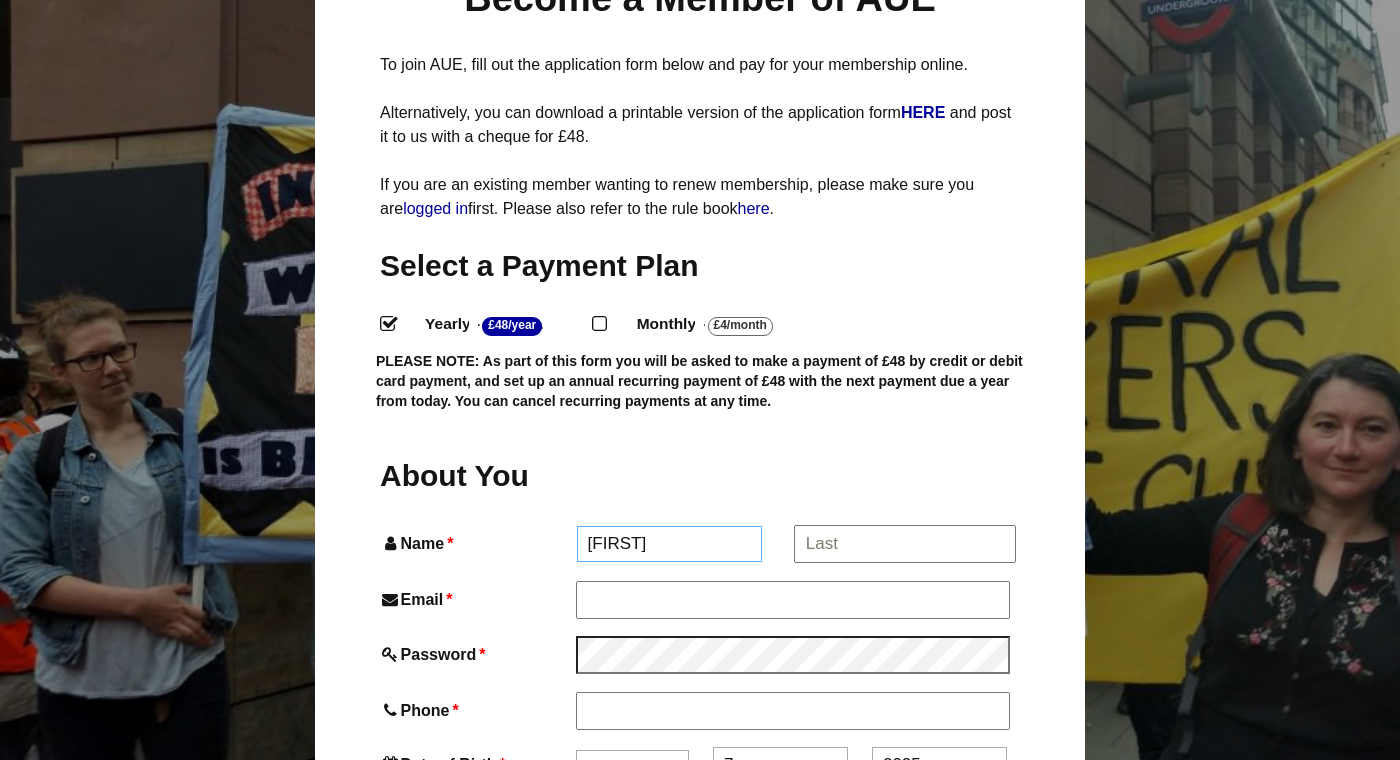 type on "Luke Fielding" 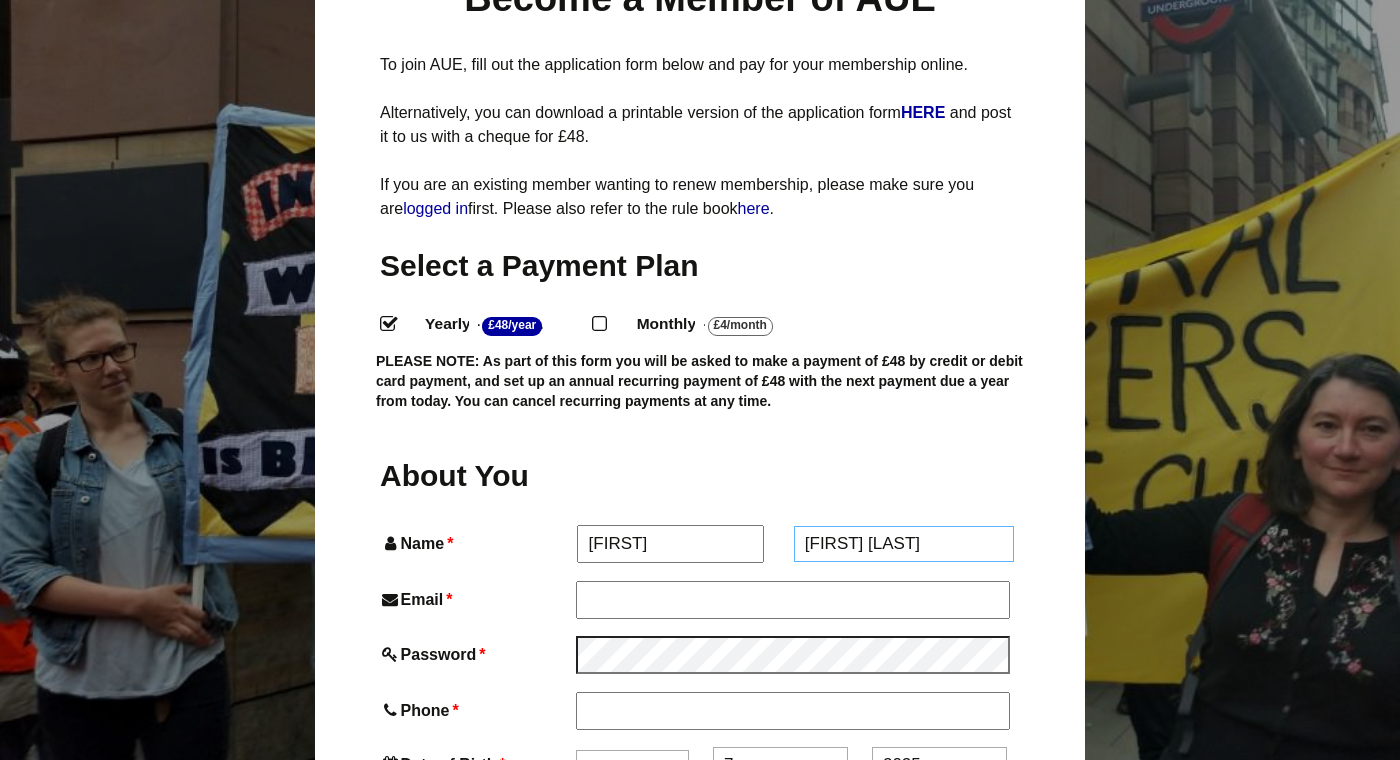 type on "lukefielding.al@gmail.com" 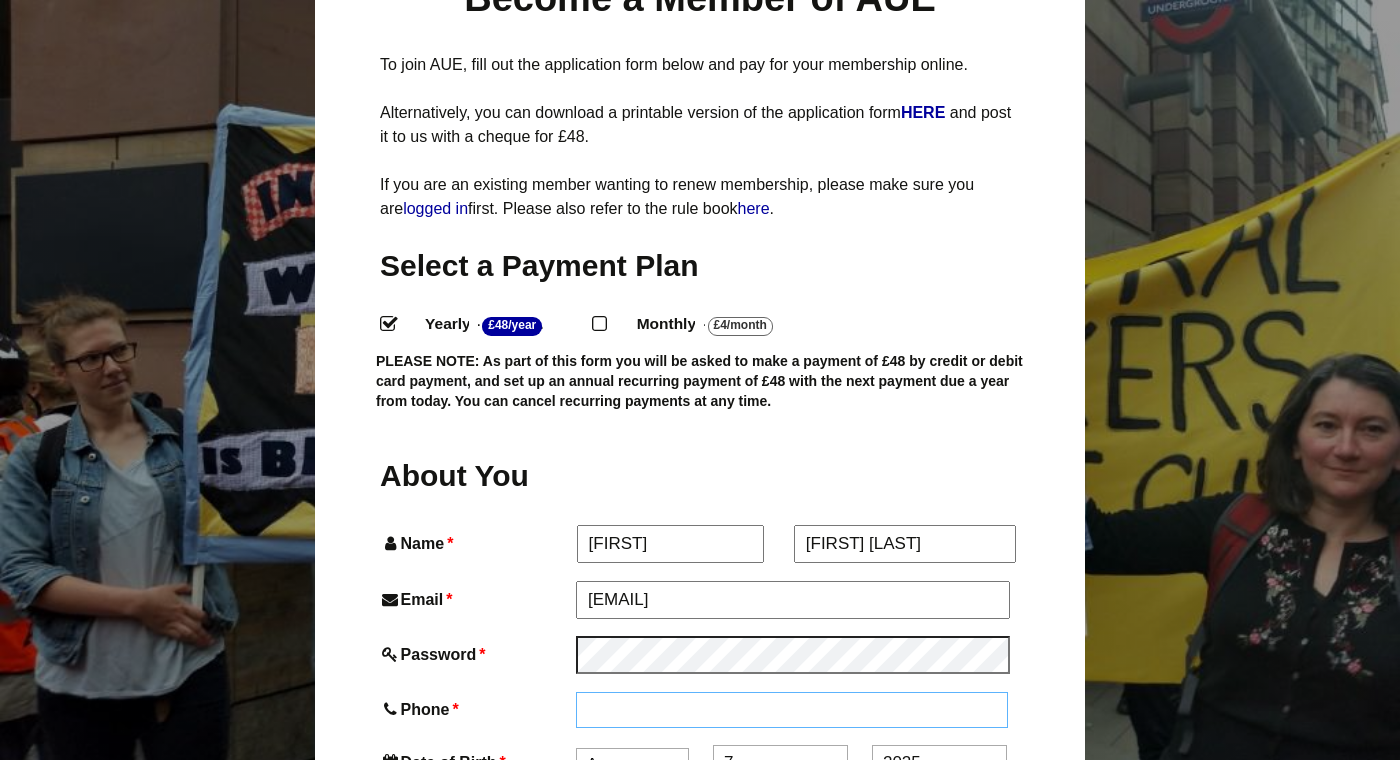 type on "07971427689" 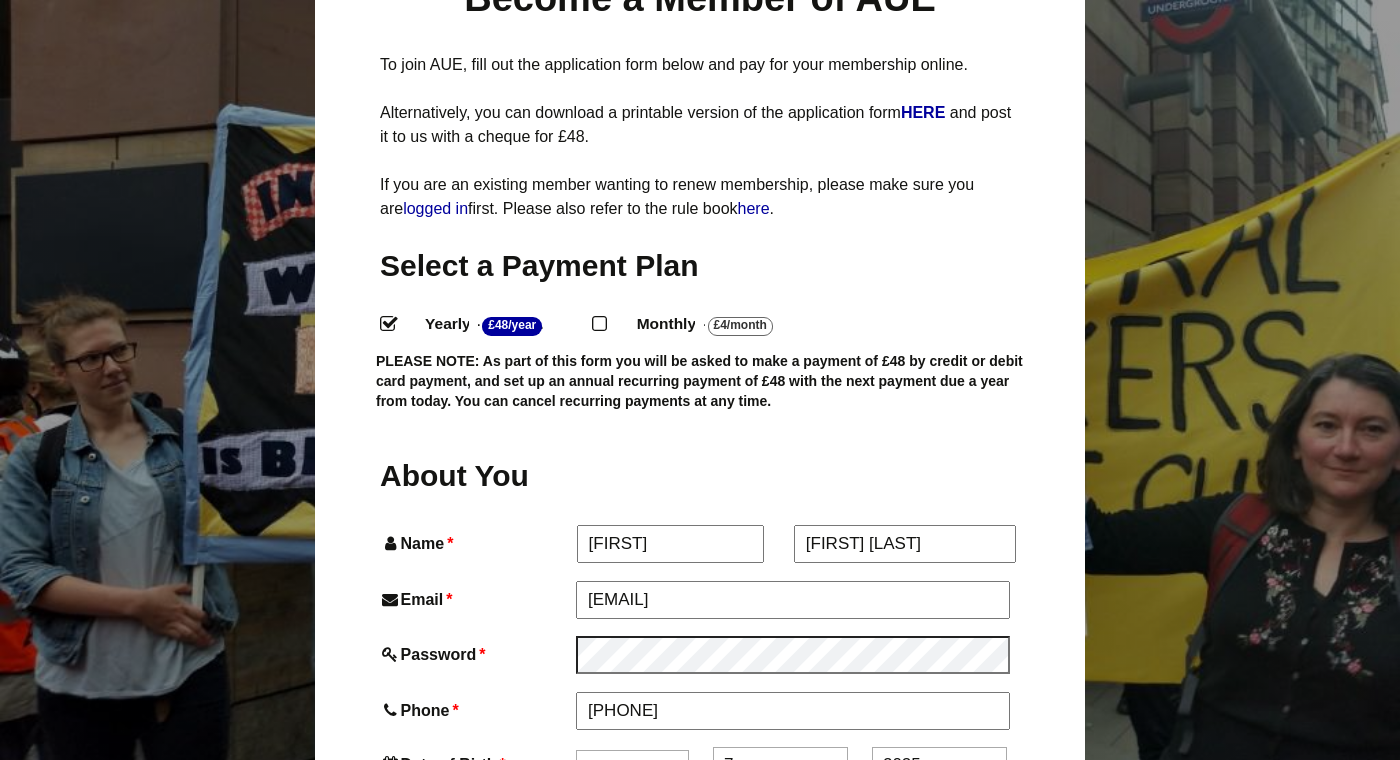 type on "ME1 2HX" 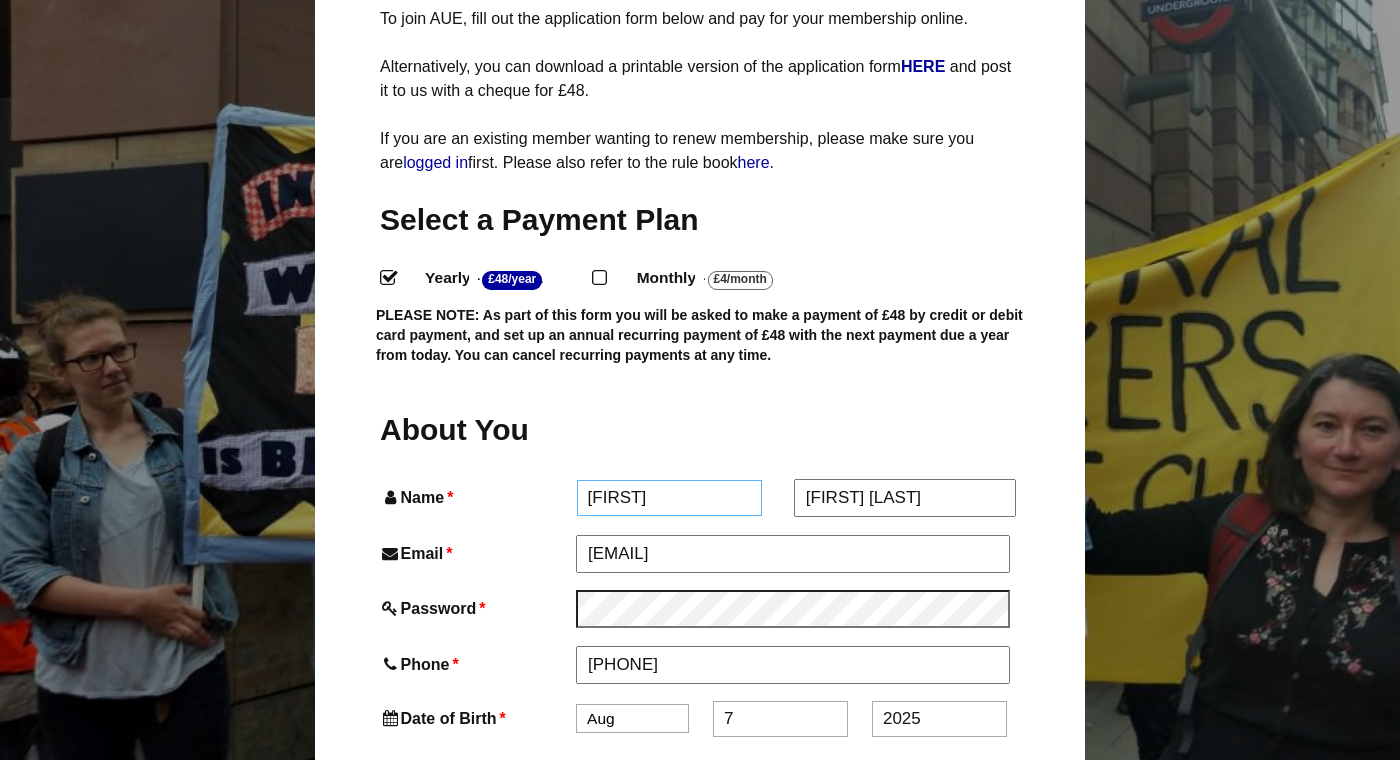 scroll, scrollTop: 340, scrollLeft: 0, axis: vertical 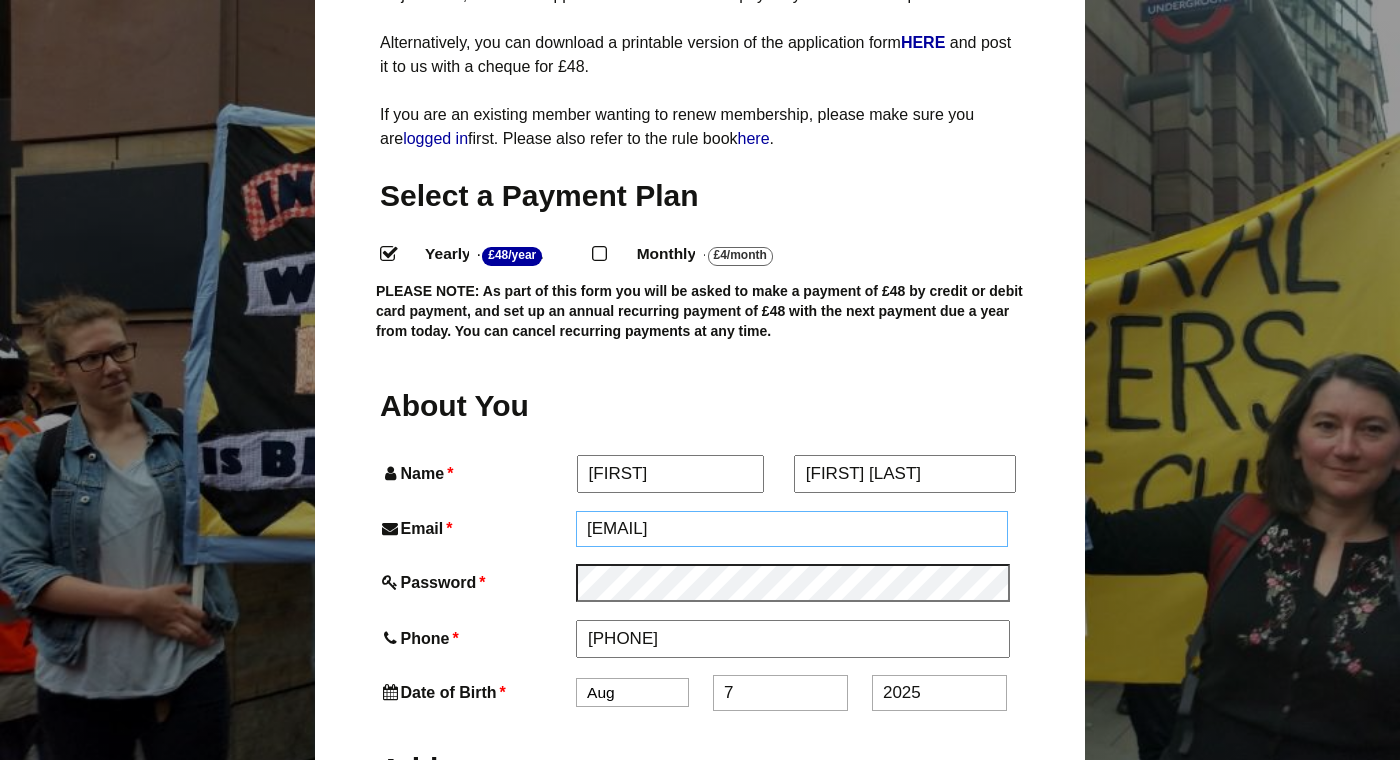 click on "[EMAIL]" at bounding box center [792, 529] 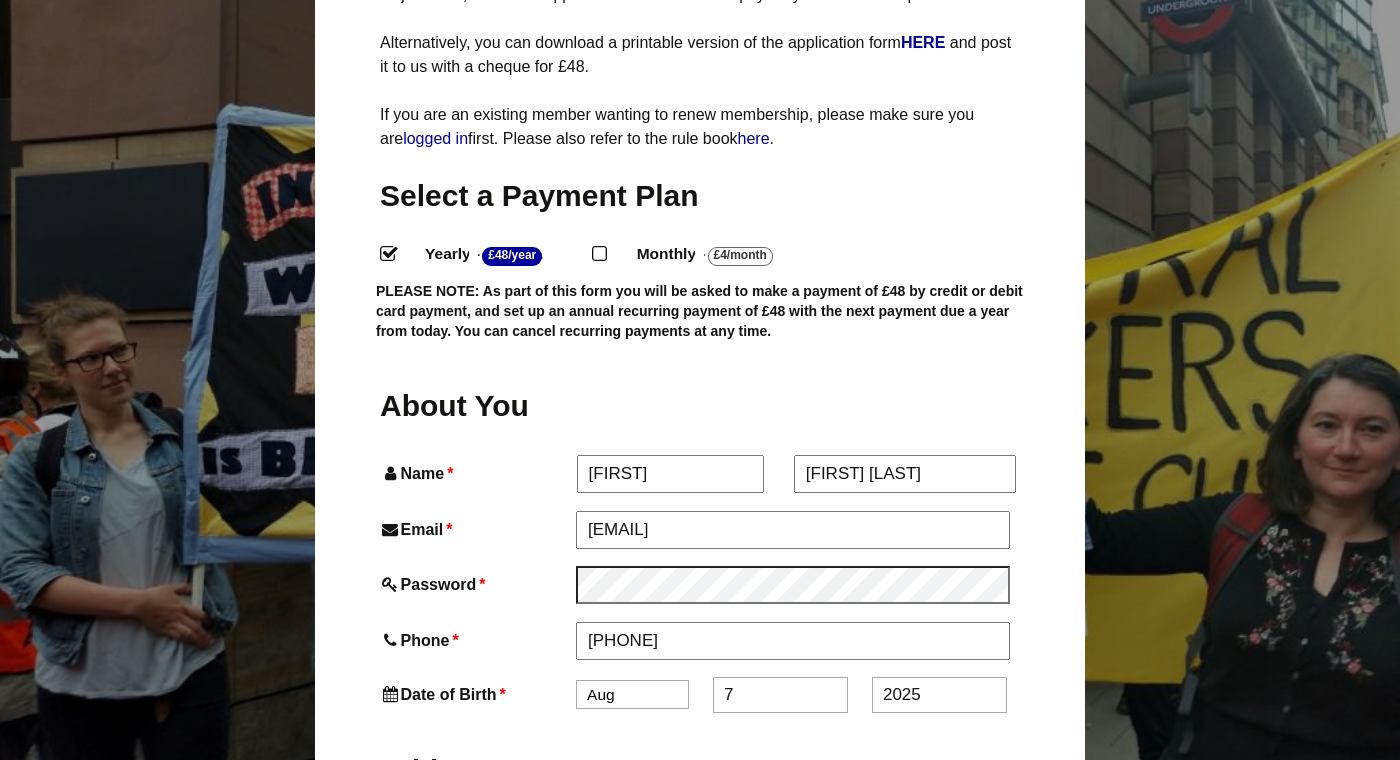 click on "Become a Member of AUE
To join AUE, fill out the application form below and pay for your membership online.
Alternatively, you can download a printable version of the application form  HERE   and post it to us with a cheque for £48.
If you are an existing member wanting to renew membership, please make sure you are  logged in  first. Please also refer to the rule book  here .
PLEASE NOTE:  As part of this form you will be asked to make a payment of £48 credit or debit card payment, and set up an  annual recurring payment  for £48. You can cancel recurring payments at any time.
Membership application form
Membership Level
change
You have selected the  Membership  membership level.
The price for membership is  £48/Year .
Account Information
Already have an account?  Log in here" at bounding box center (700, 1382) 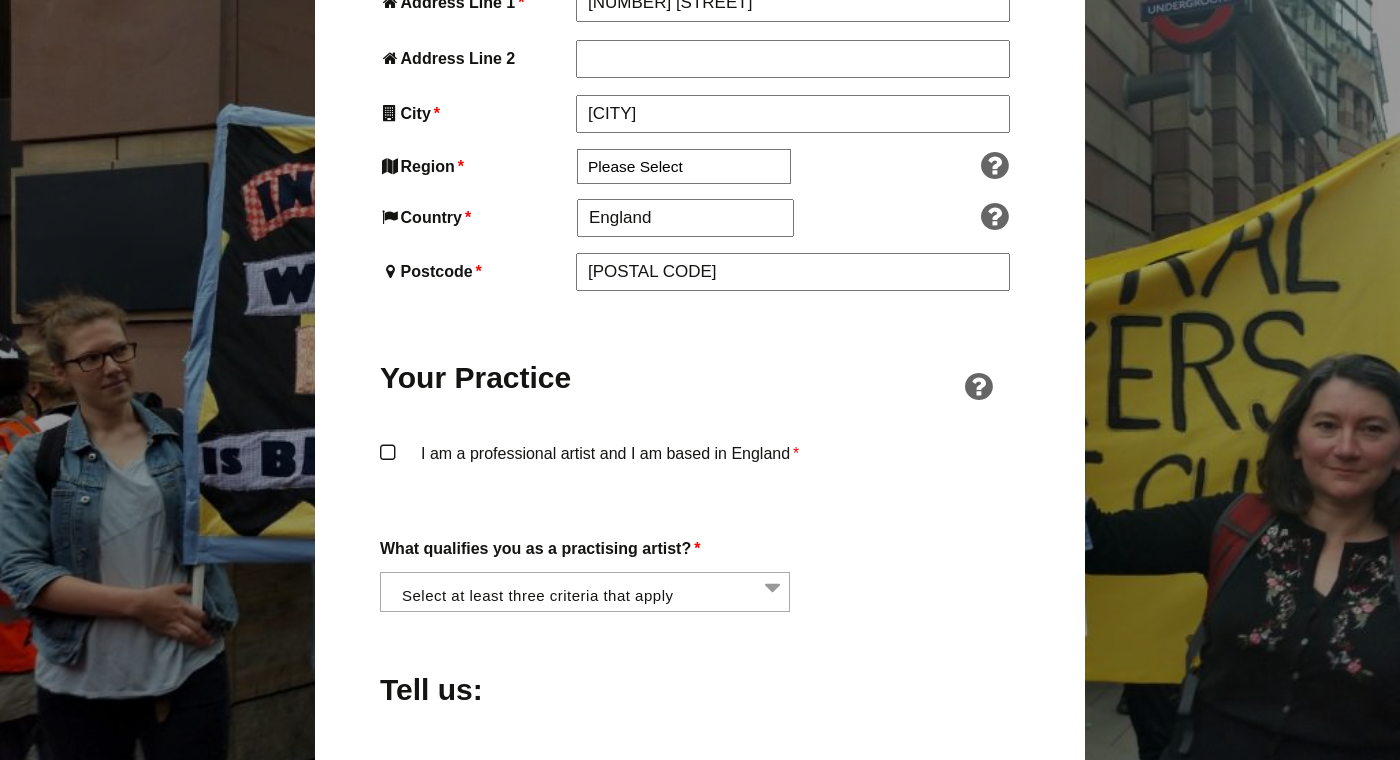 scroll, scrollTop: 1224, scrollLeft: 0, axis: vertical 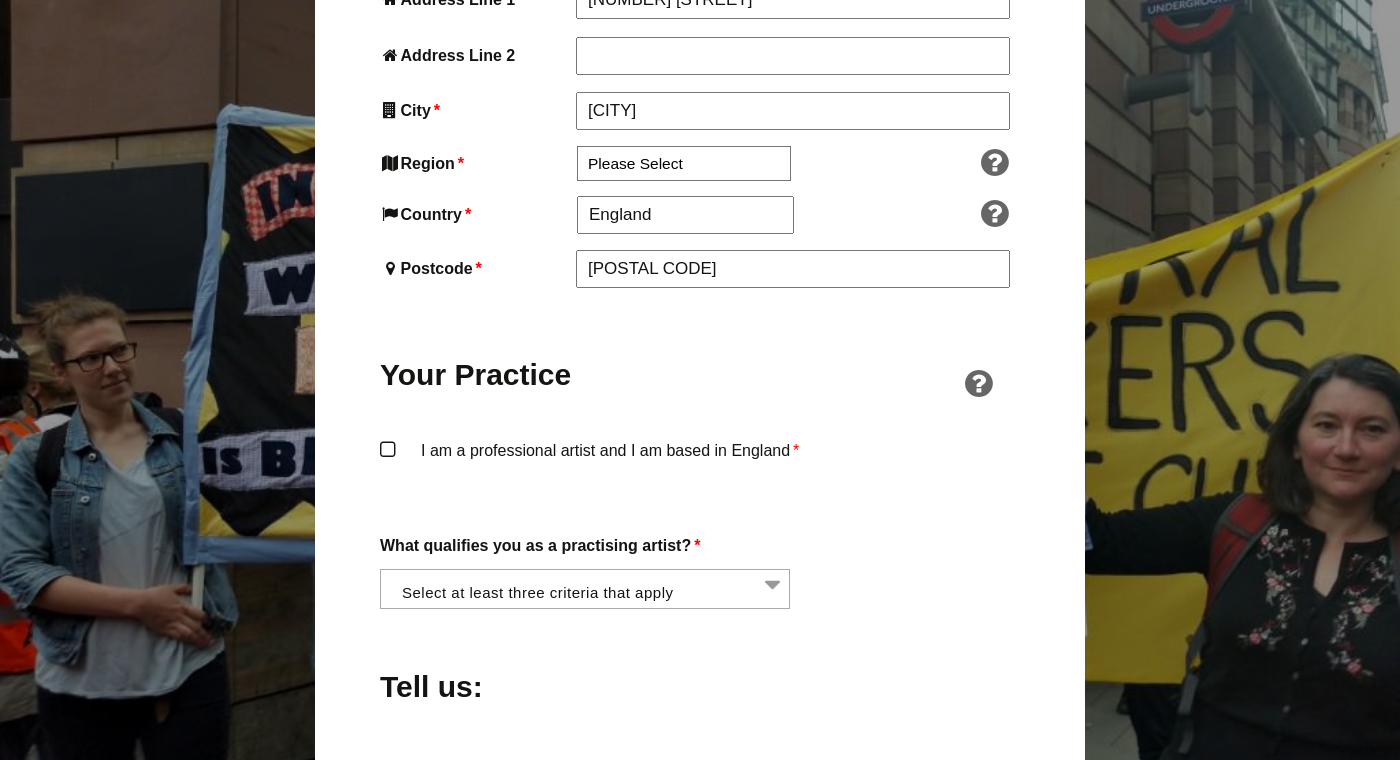 click on "I am a professional artist and I am based in England   *" at bounding box center [700, 467] 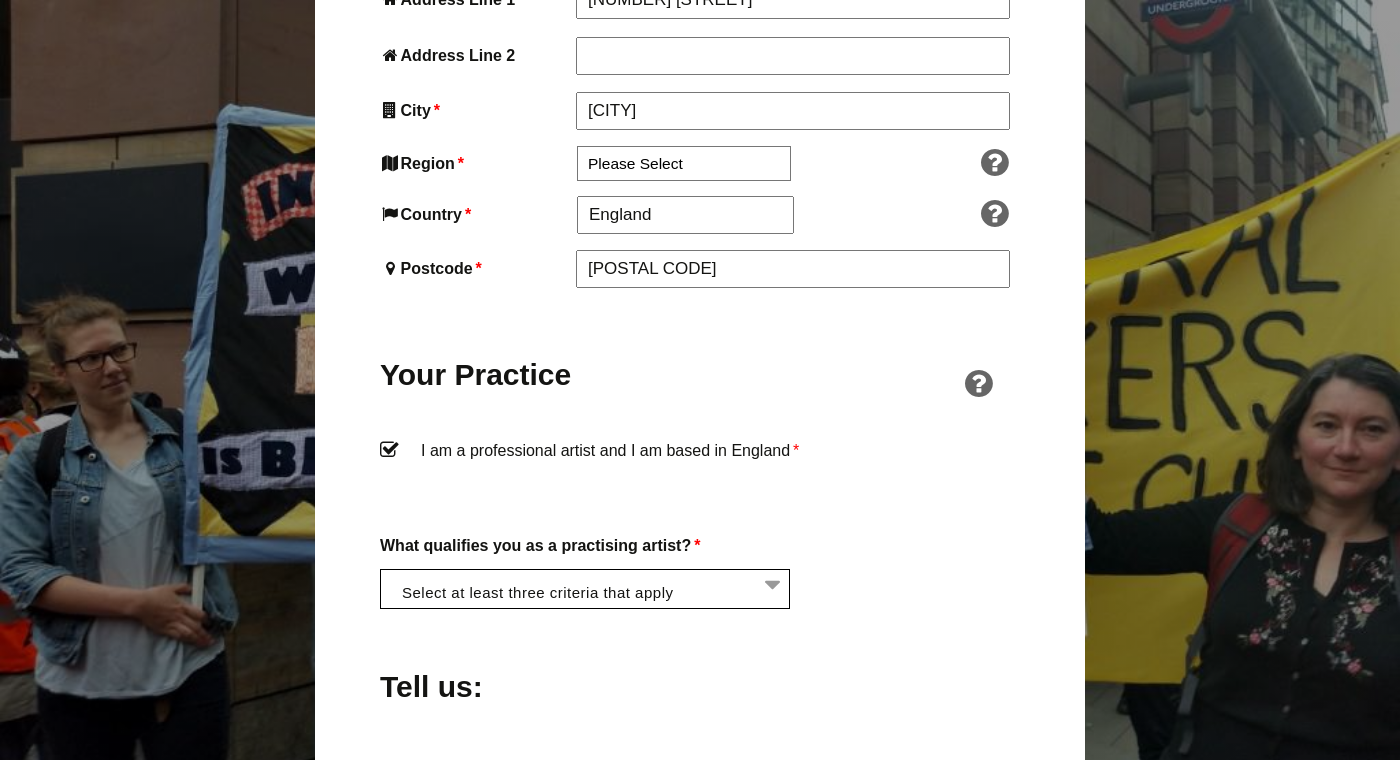 click at bounding box center (591, 587) 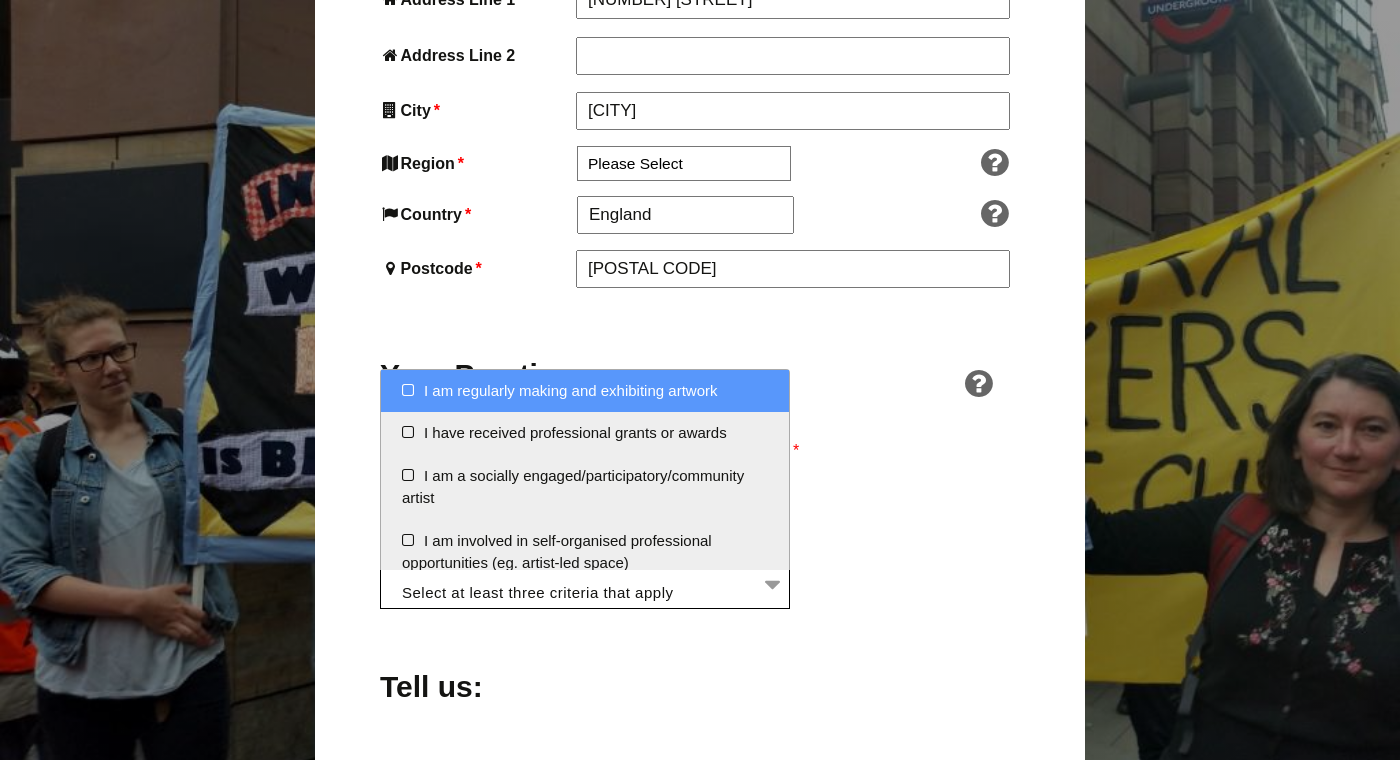 click at bounding box center (591, 587) 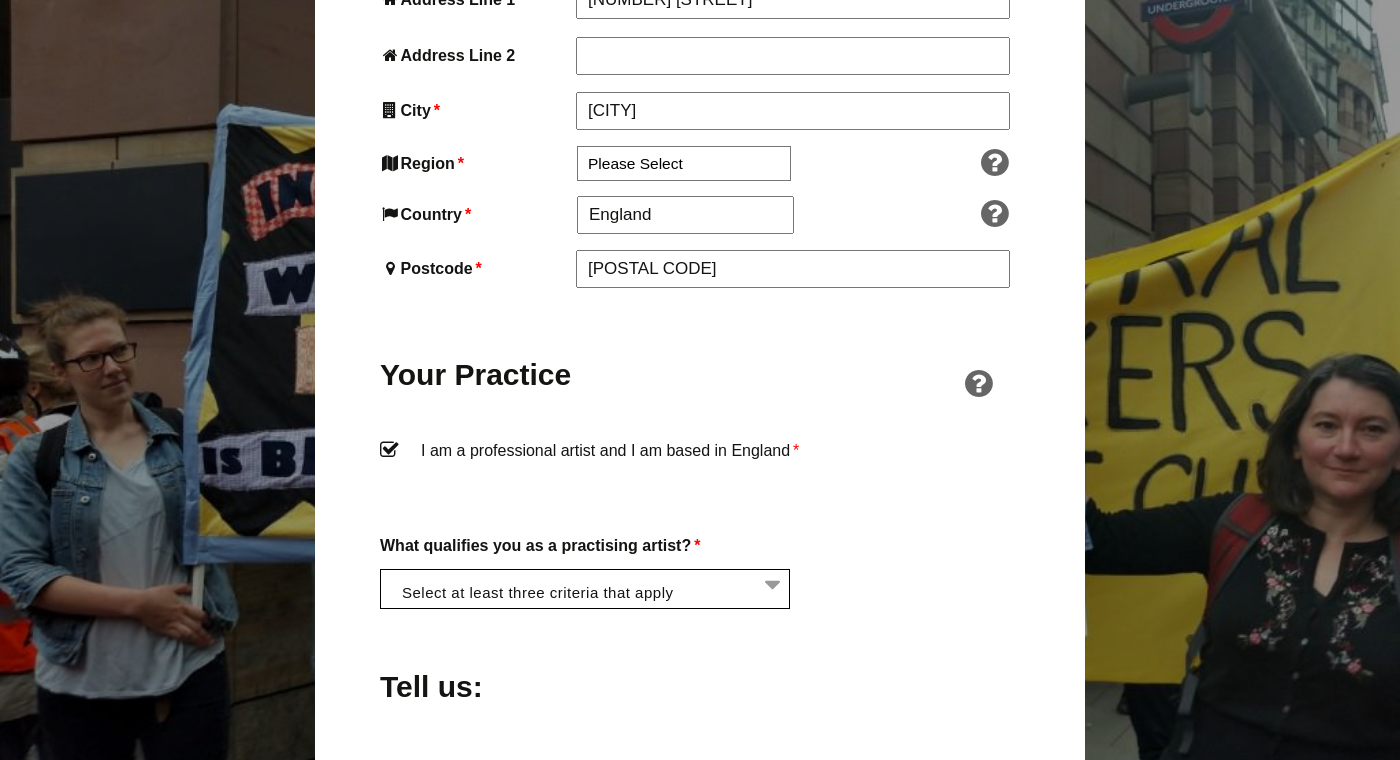 click at bounding box center [591, 587] 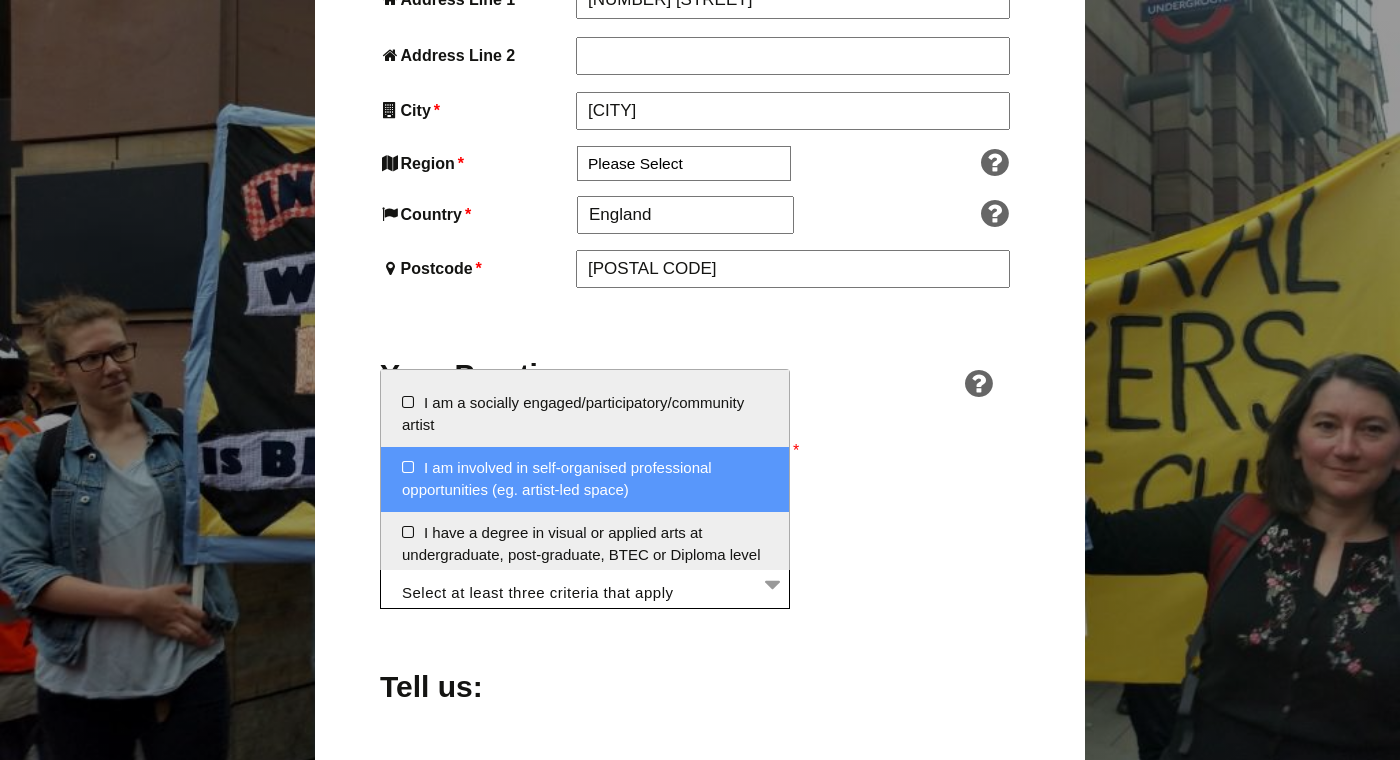 scroll, scrollTop: 61, scrollLeft: 0, axis: vertical 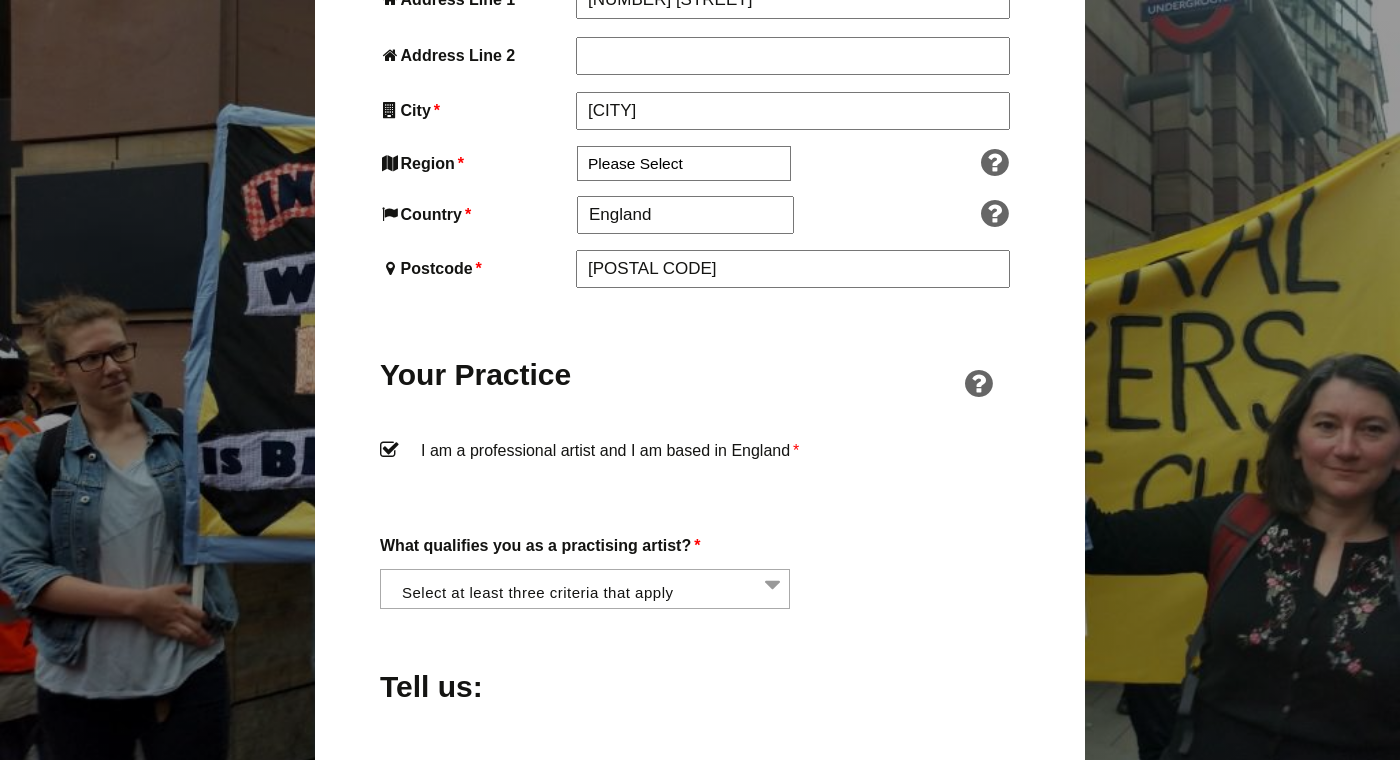click on "Tell us:" at bounding box center [476, -476] 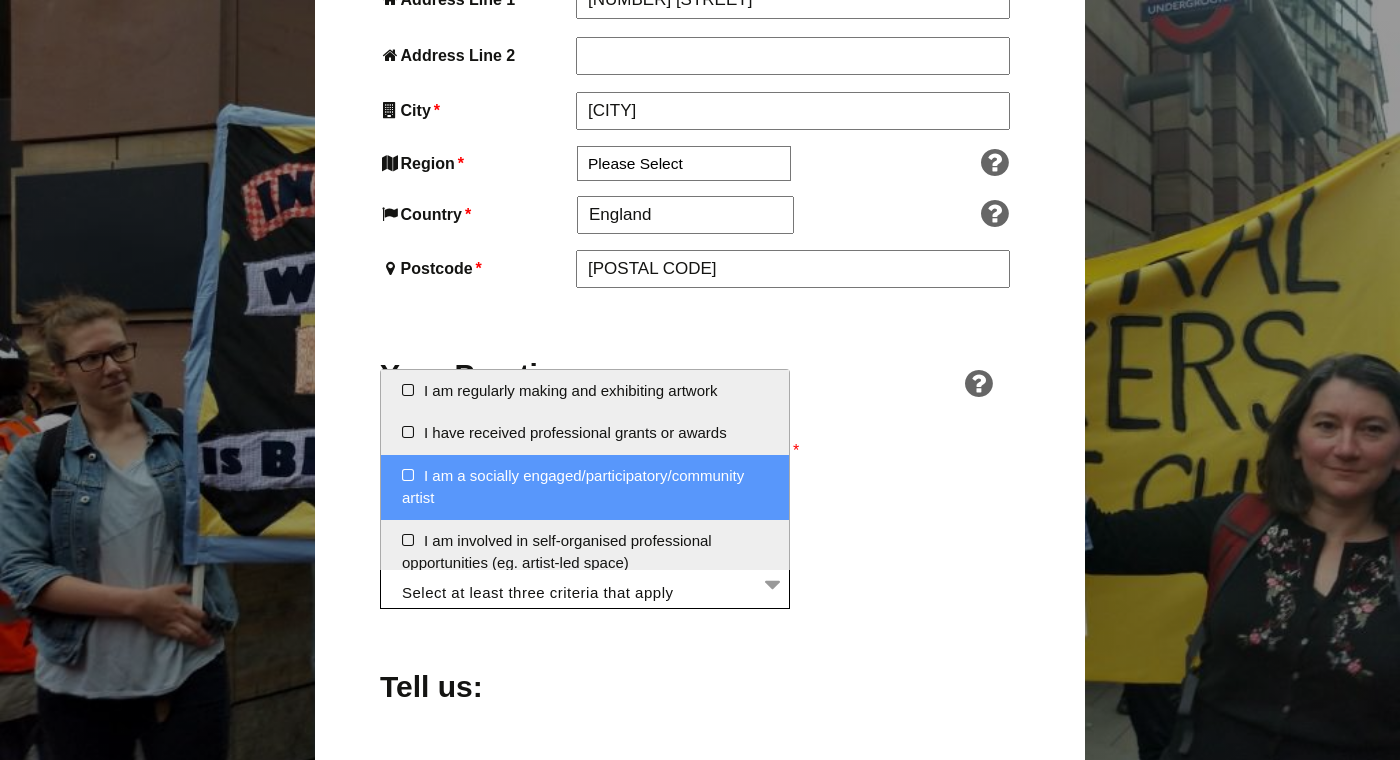 scroll, scrollTop: 1170, scrollLeft: 0, axis: vertical 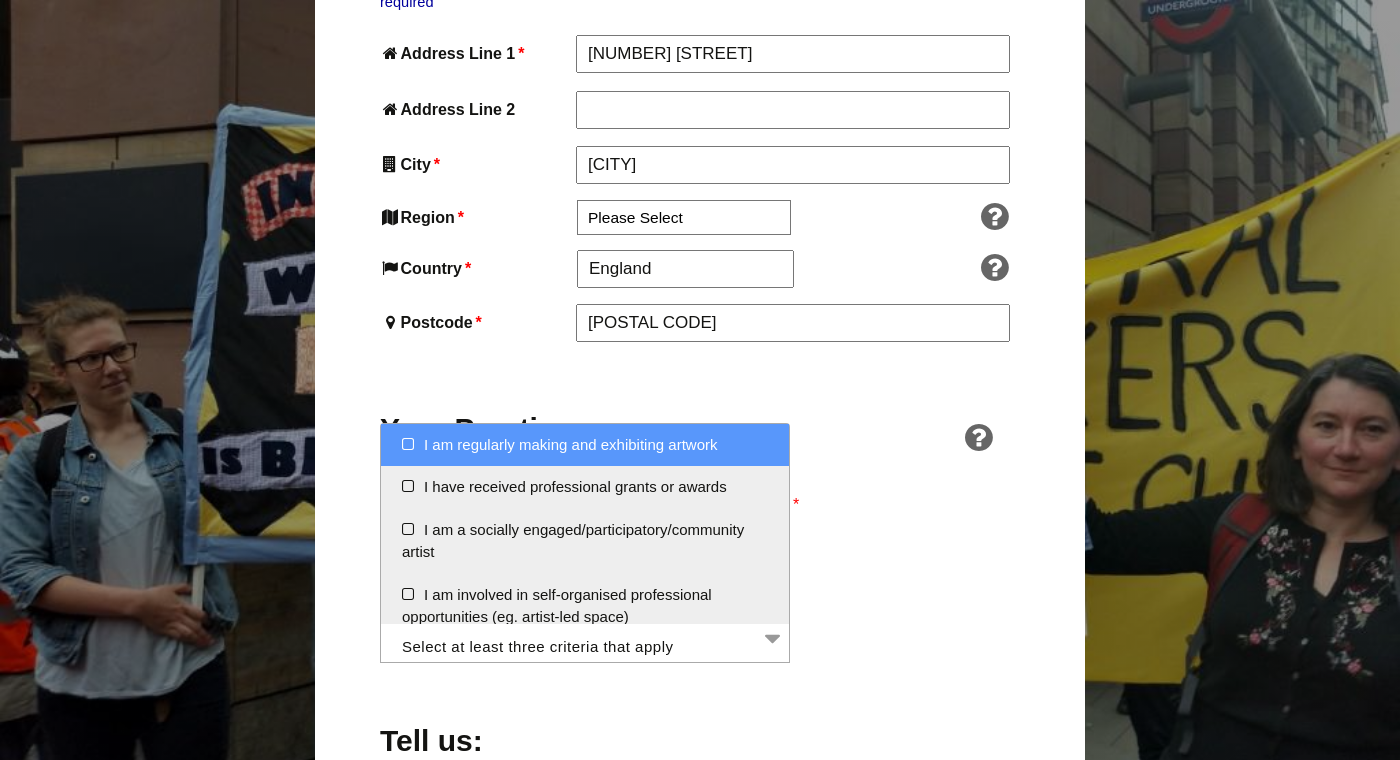click on "I am regularly making and exhibiting artwork" at bounding box center (585, 445) 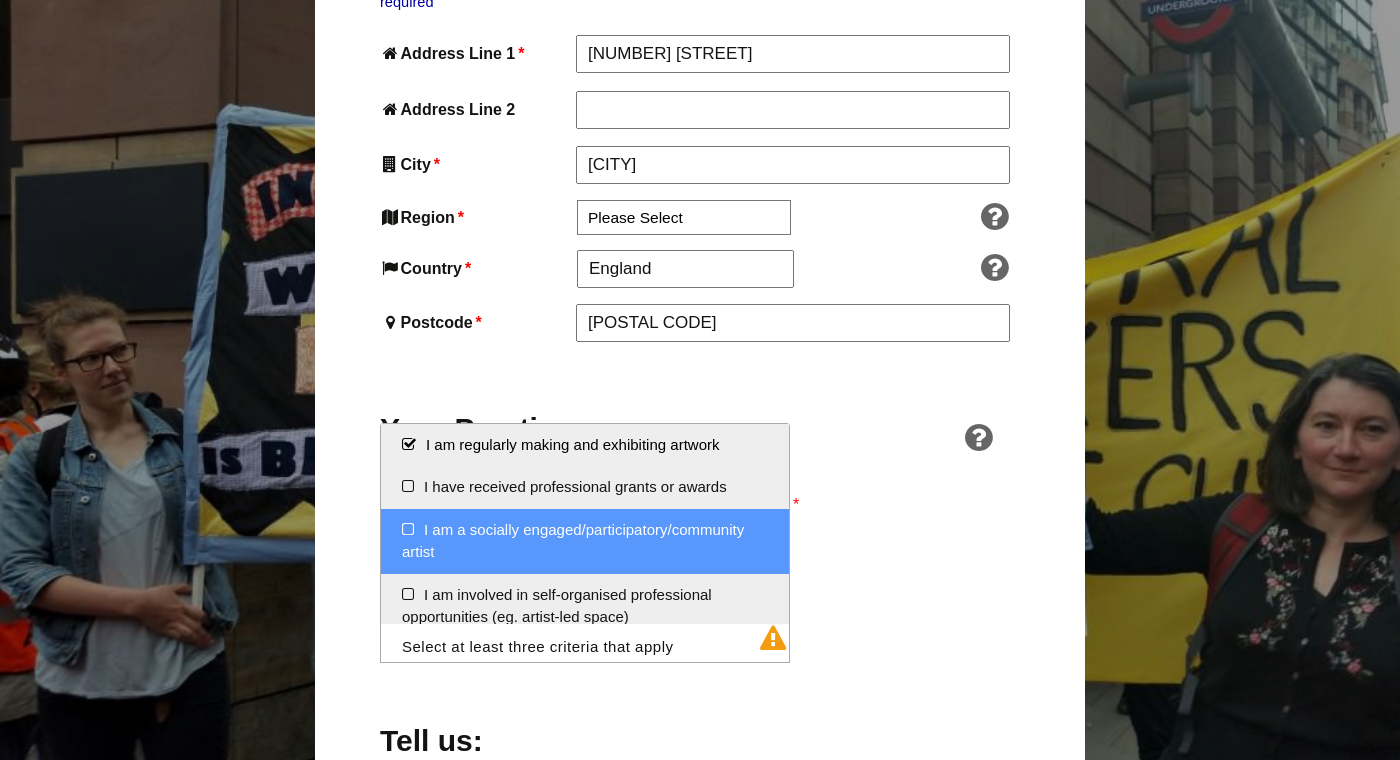click on "I am a socially engaged/participatory/community artist" at bounding box center (585, 541) 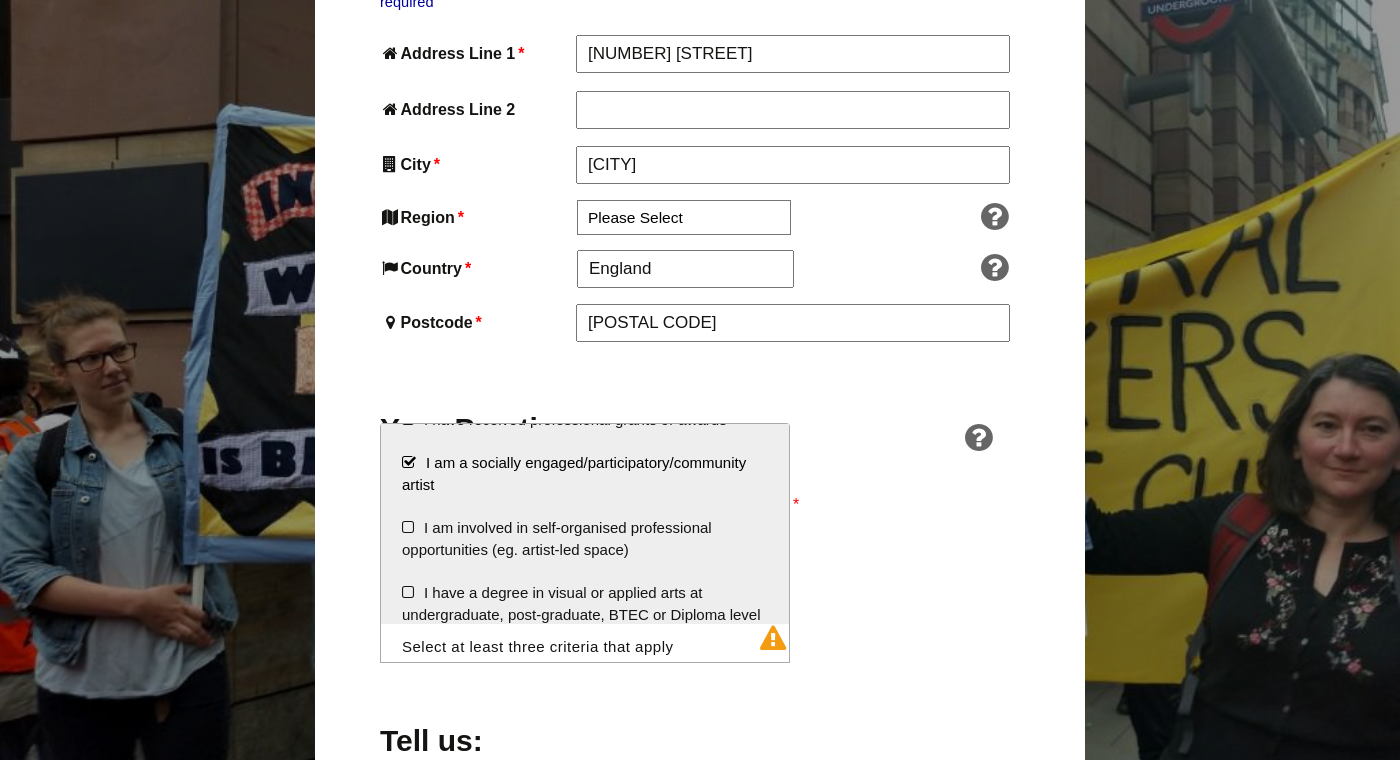 scroll, scrollTop: 71, scrollLeft: 0, axis: vertical 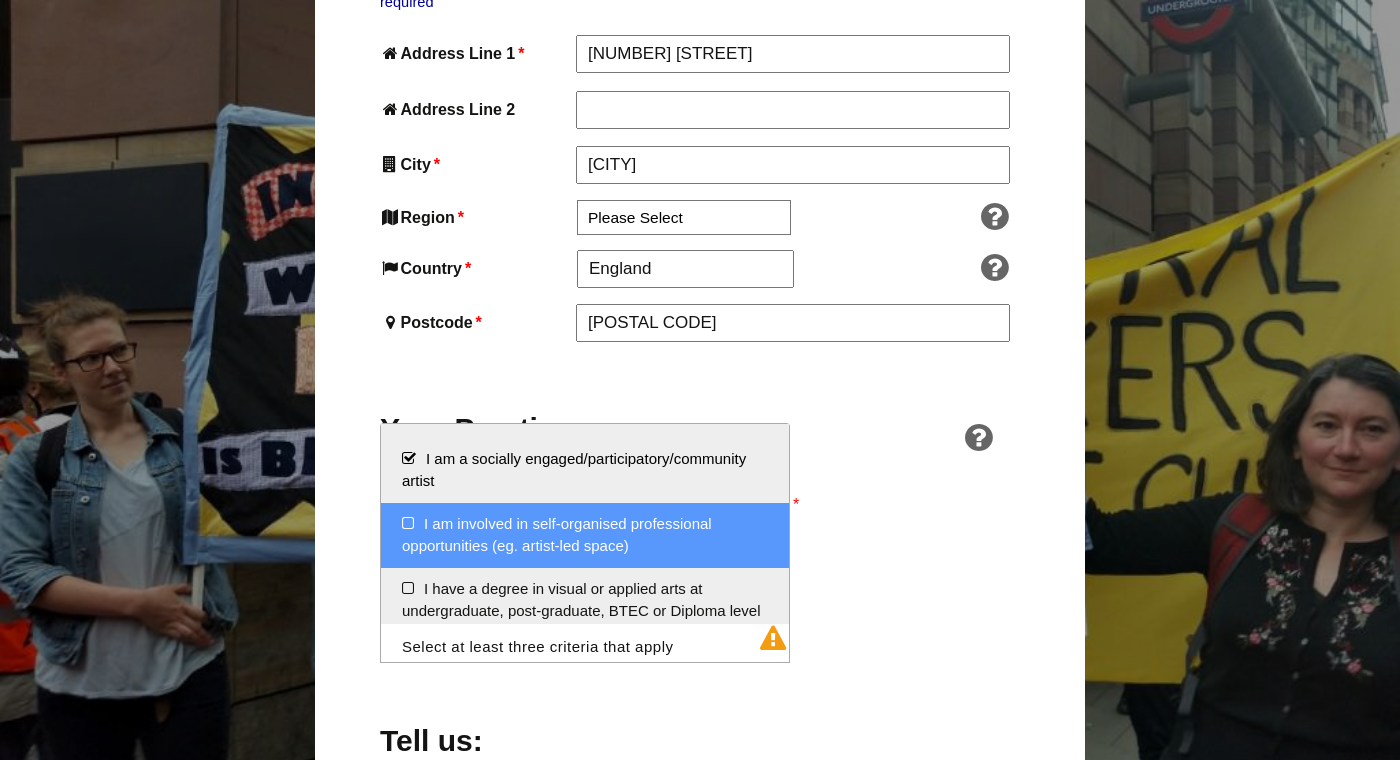 click on "I am involved in self-organised professional opportunities (eg. artist-led space)" at bounding box center (585, 535) 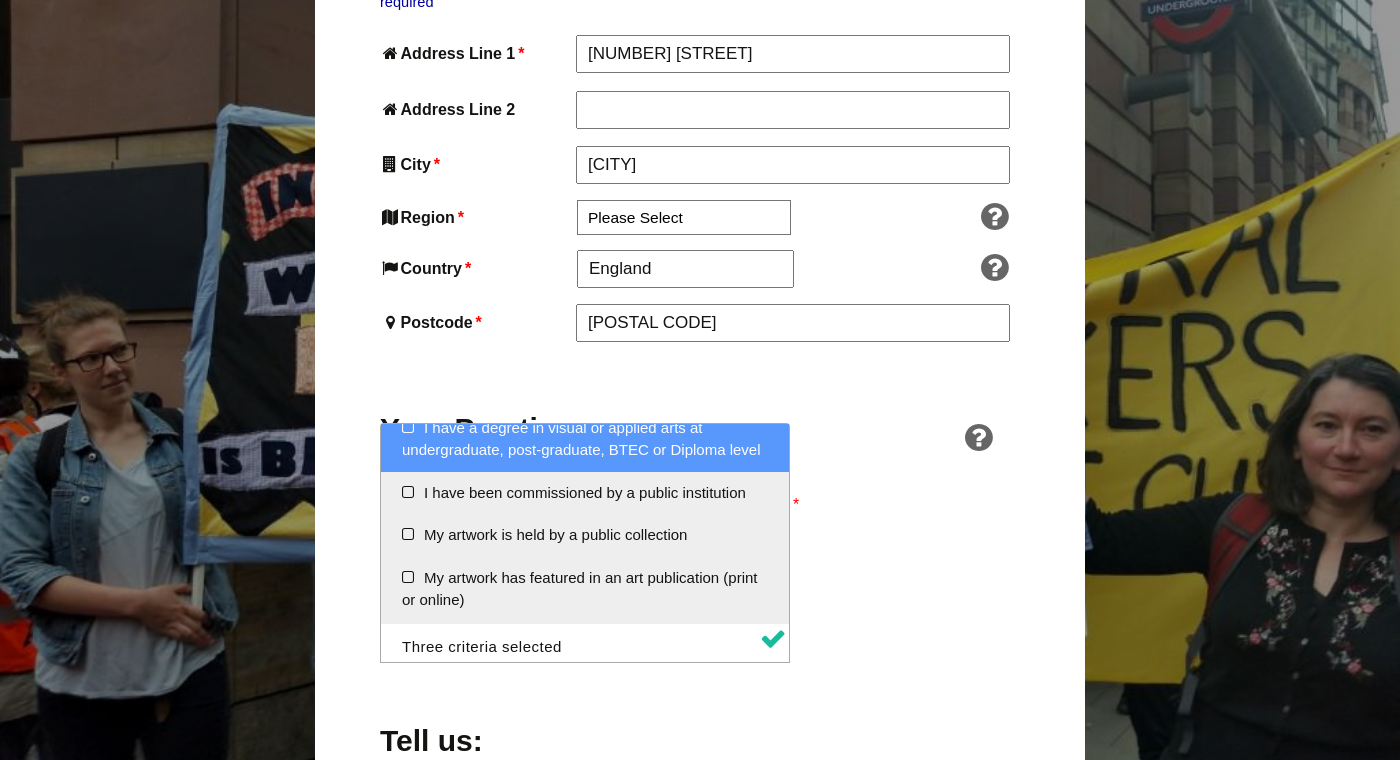 scroll, scrollTop: 237, scrollLeft: 0, axis: vertical 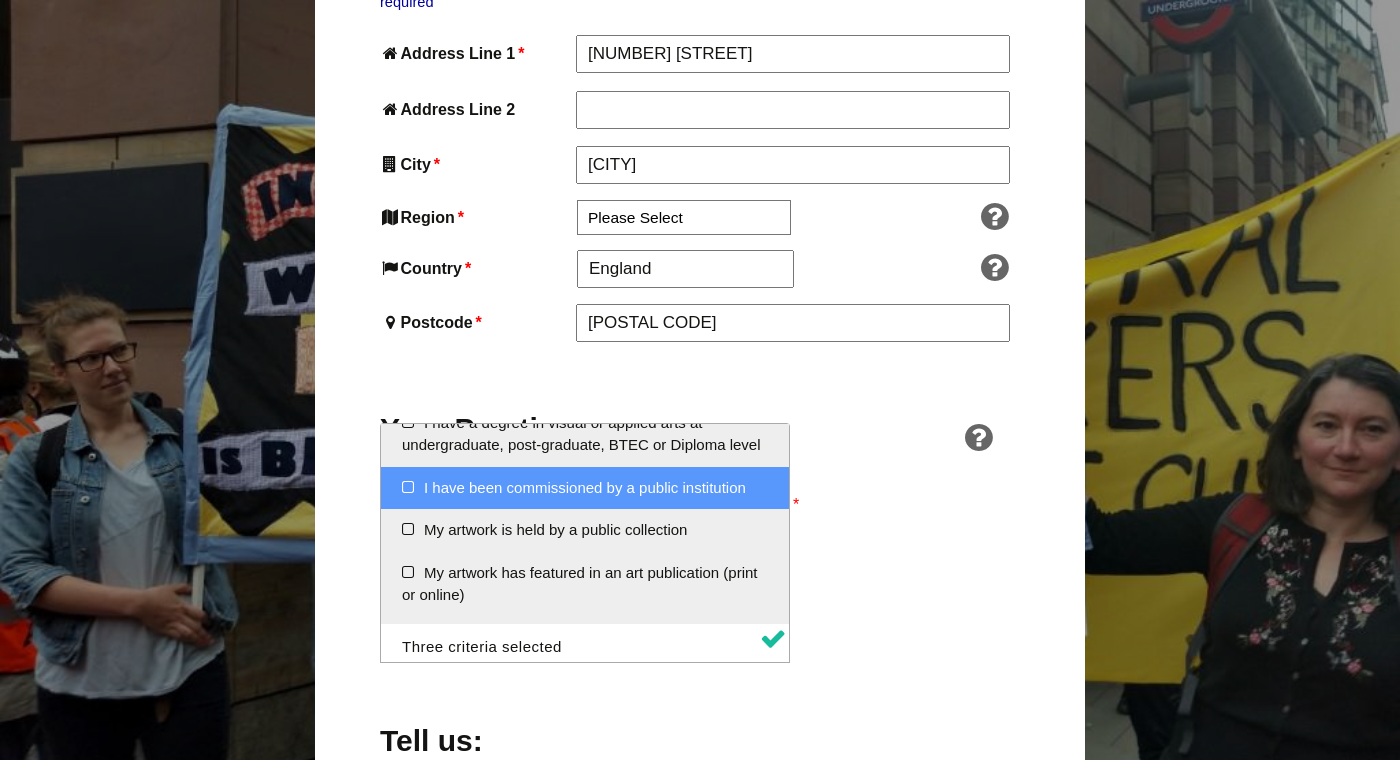 click on "I have been commissioned by a public institution" at bounding box center (585, 488) 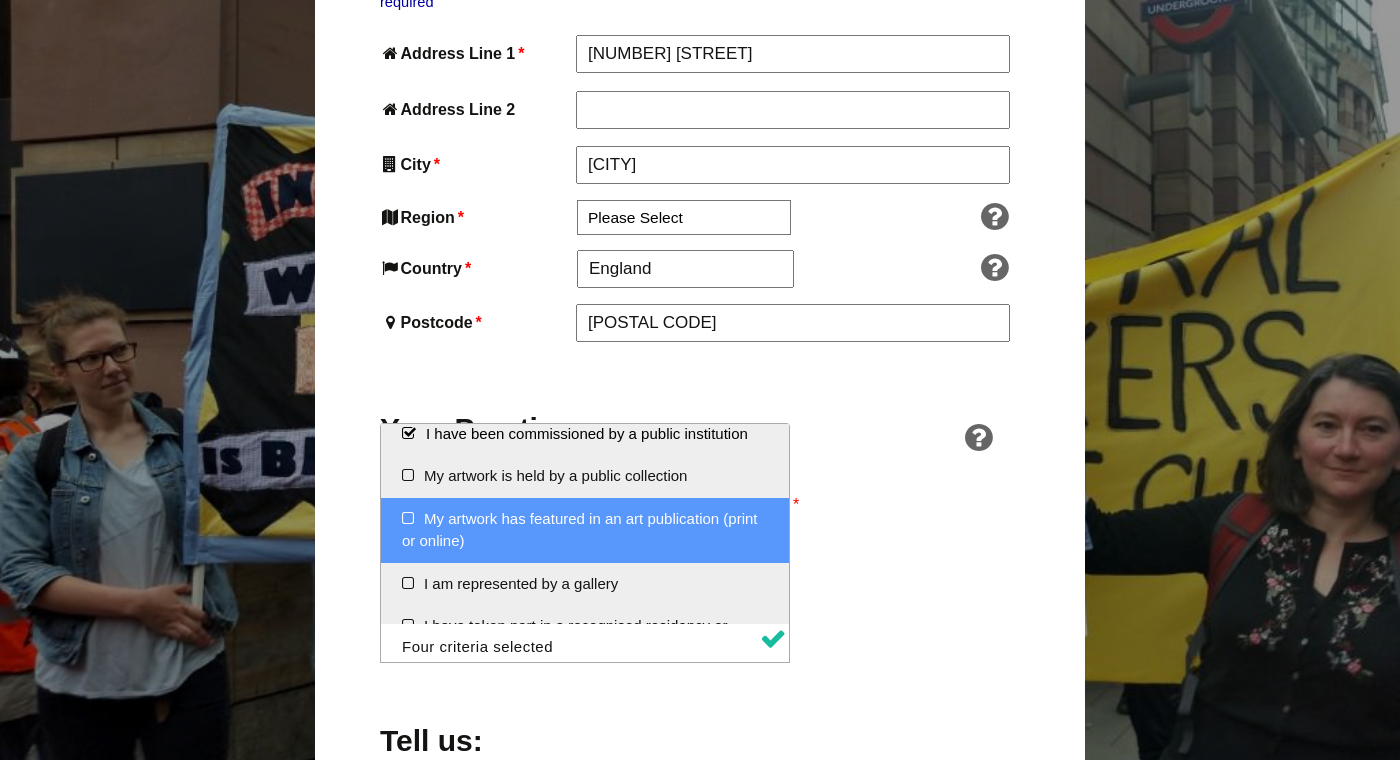 scroll, scrollTop: 337, scrollLeft: 0, axis: vertical 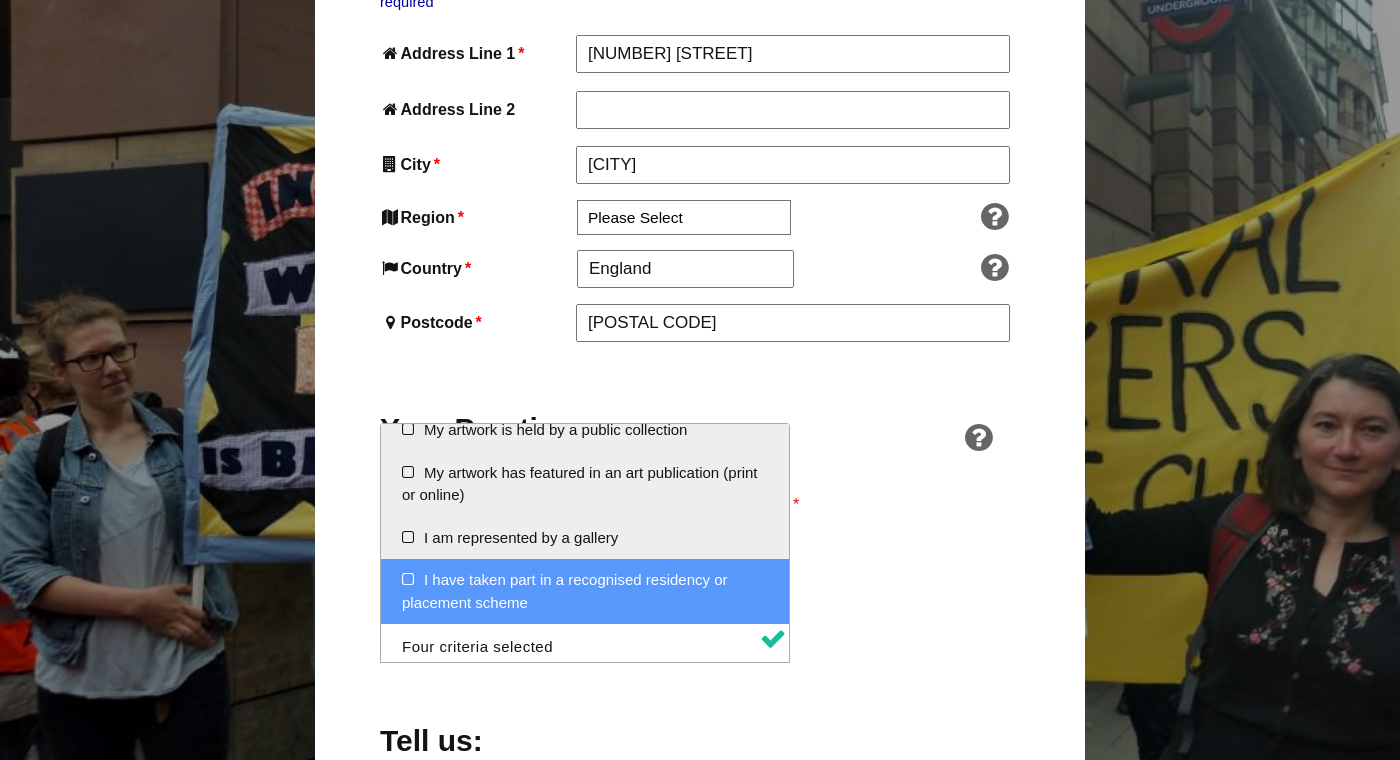 click on "I have taken part in a recognised residency or placement scheme" at bounding box center (585, 591) 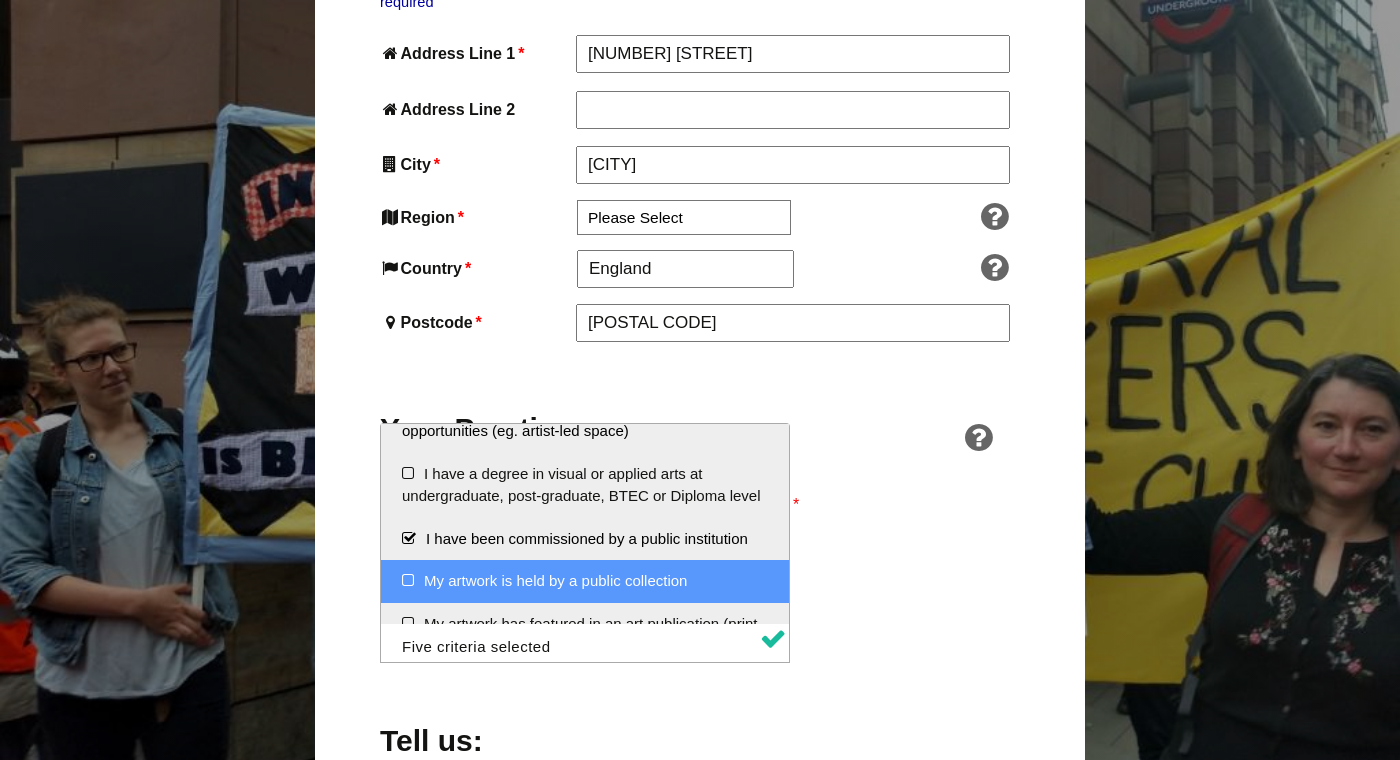 scroll, scrollTop: 184, scrollLeft: 0, axis: vertical 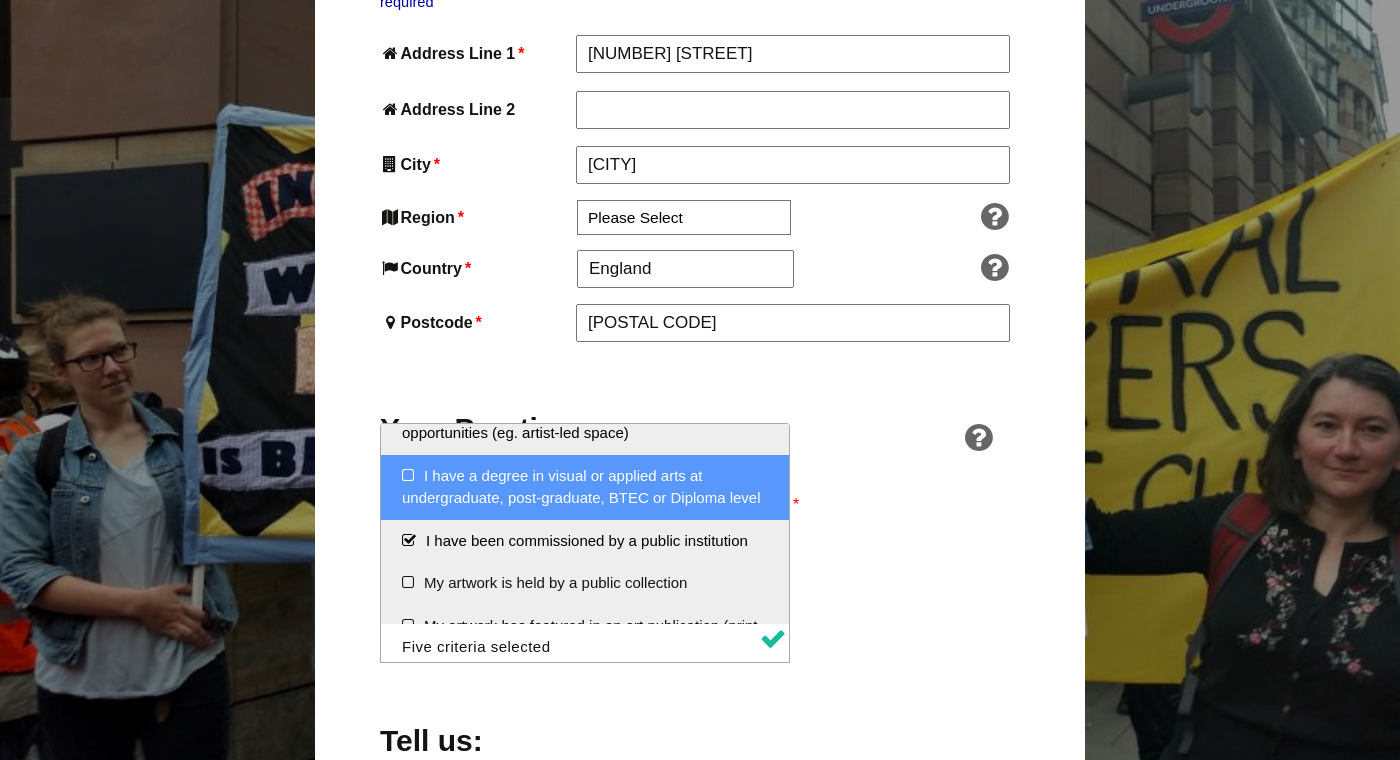 click on "I have a degree in visual or applied arts at undergraduate, post-graduate, BTEC or Diploma level" at bounding box center (585, 487) 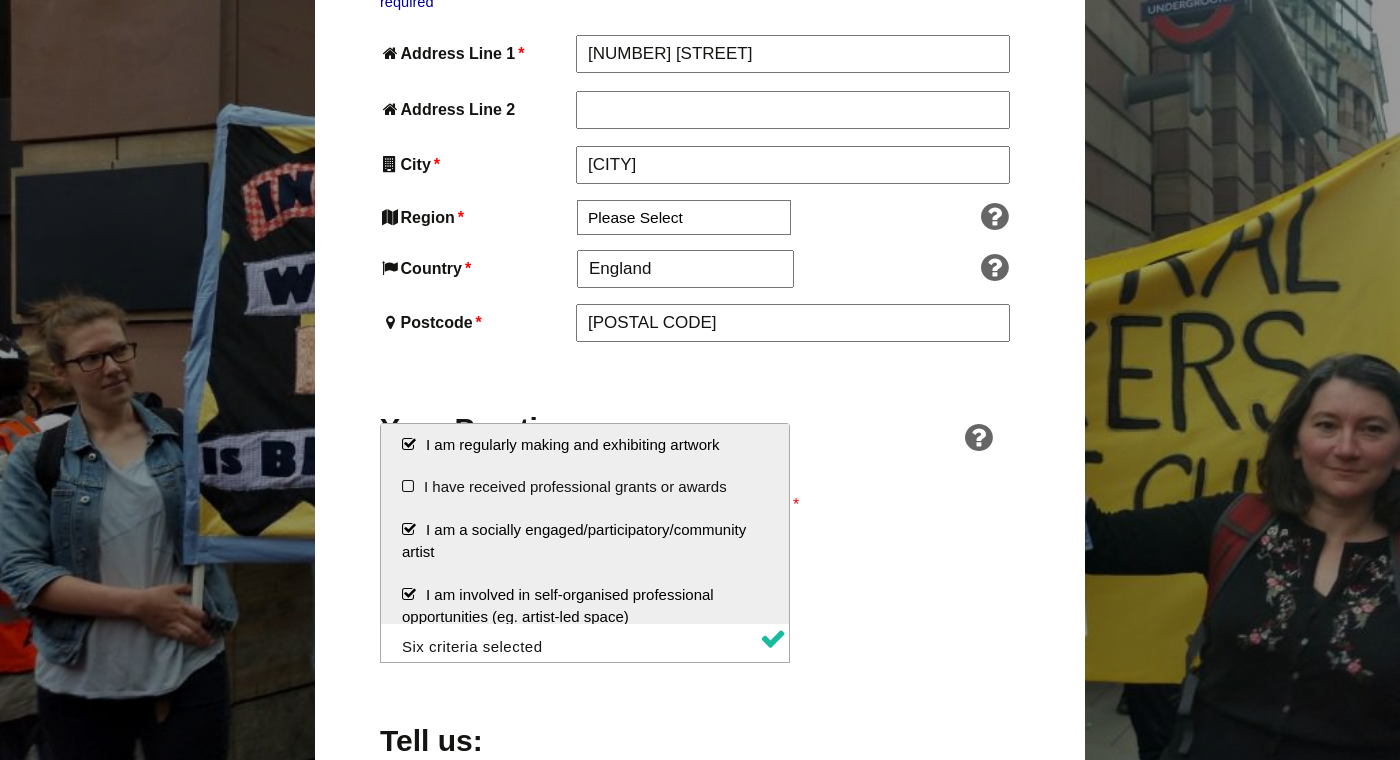 scroll, scrollTop: 5, scrollLeft: 0, axis: vertical 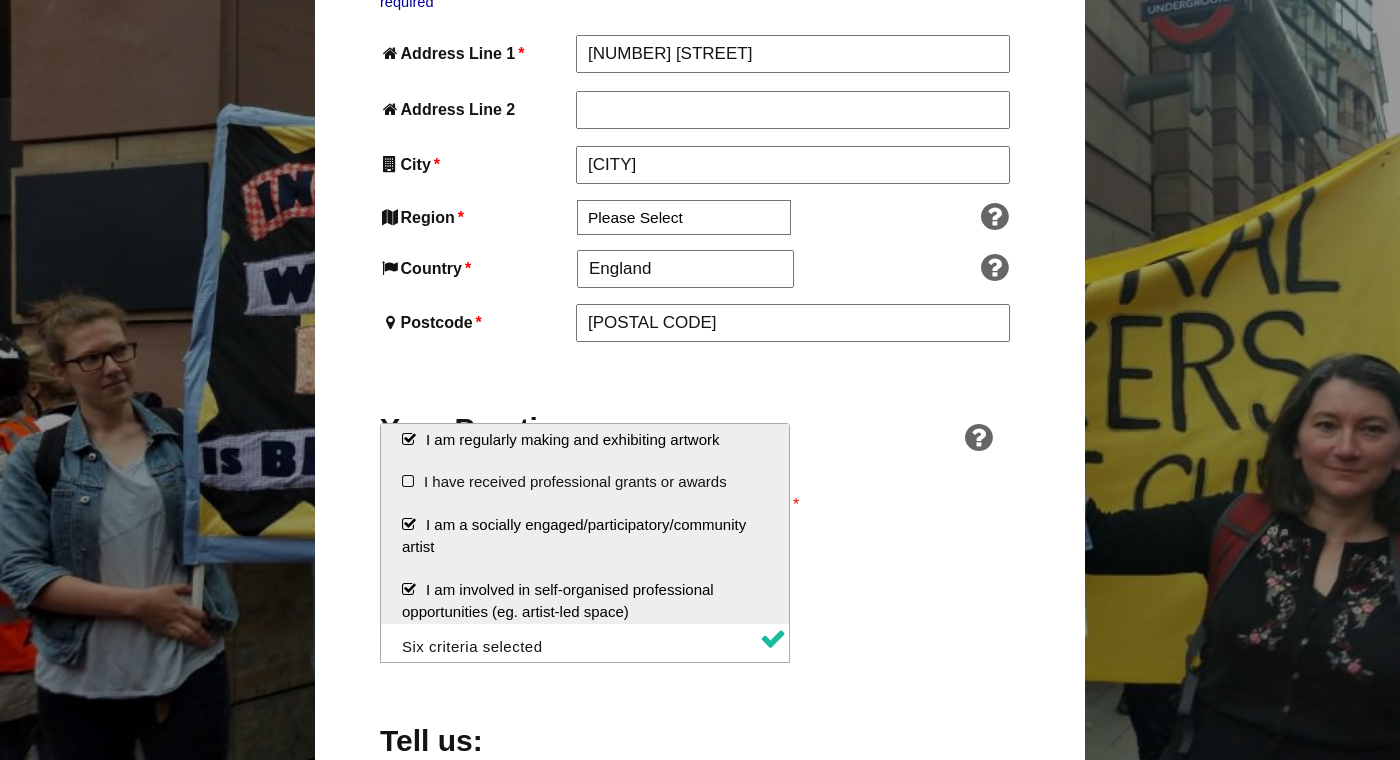 click on "Tell us:" at bounding box center (476, -422) 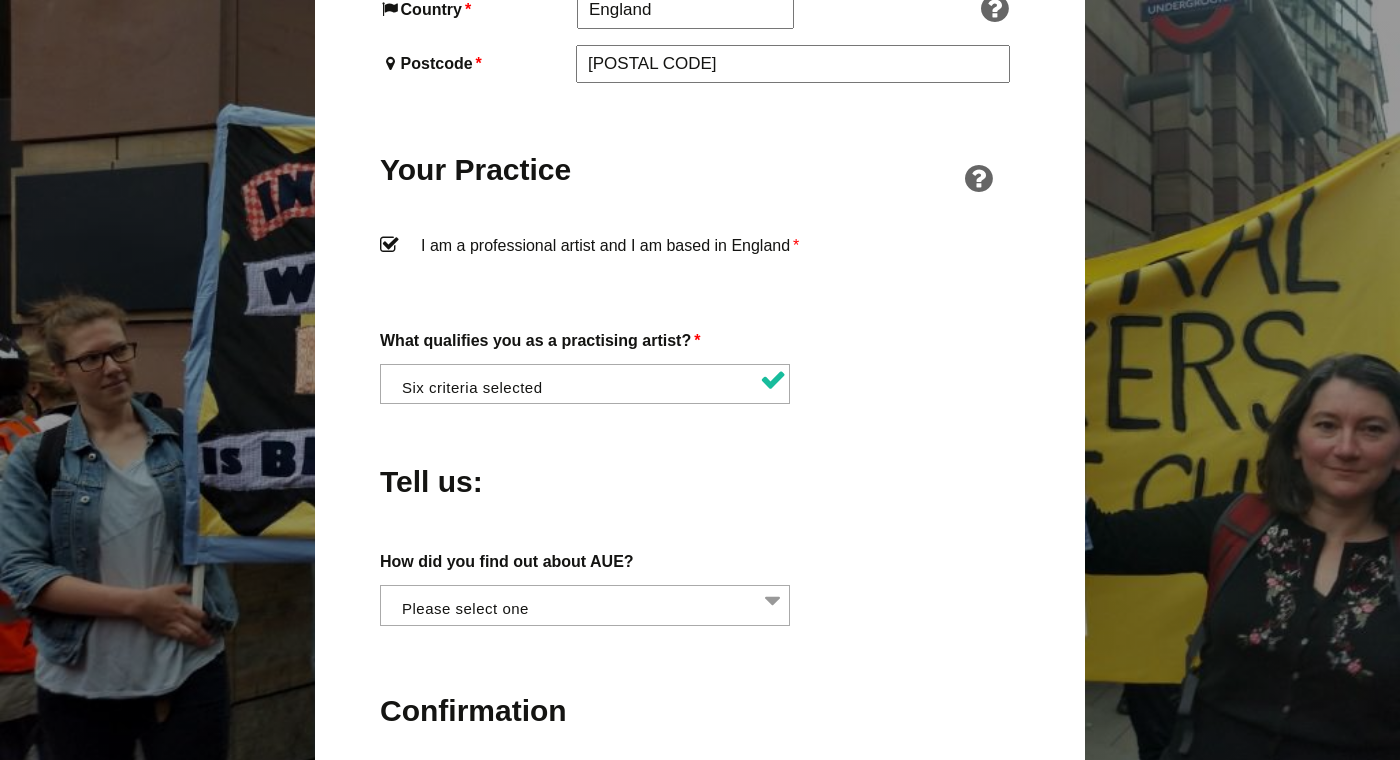 scroll, scrollTop: 1432, scrollLeft: 0, axis: vertical 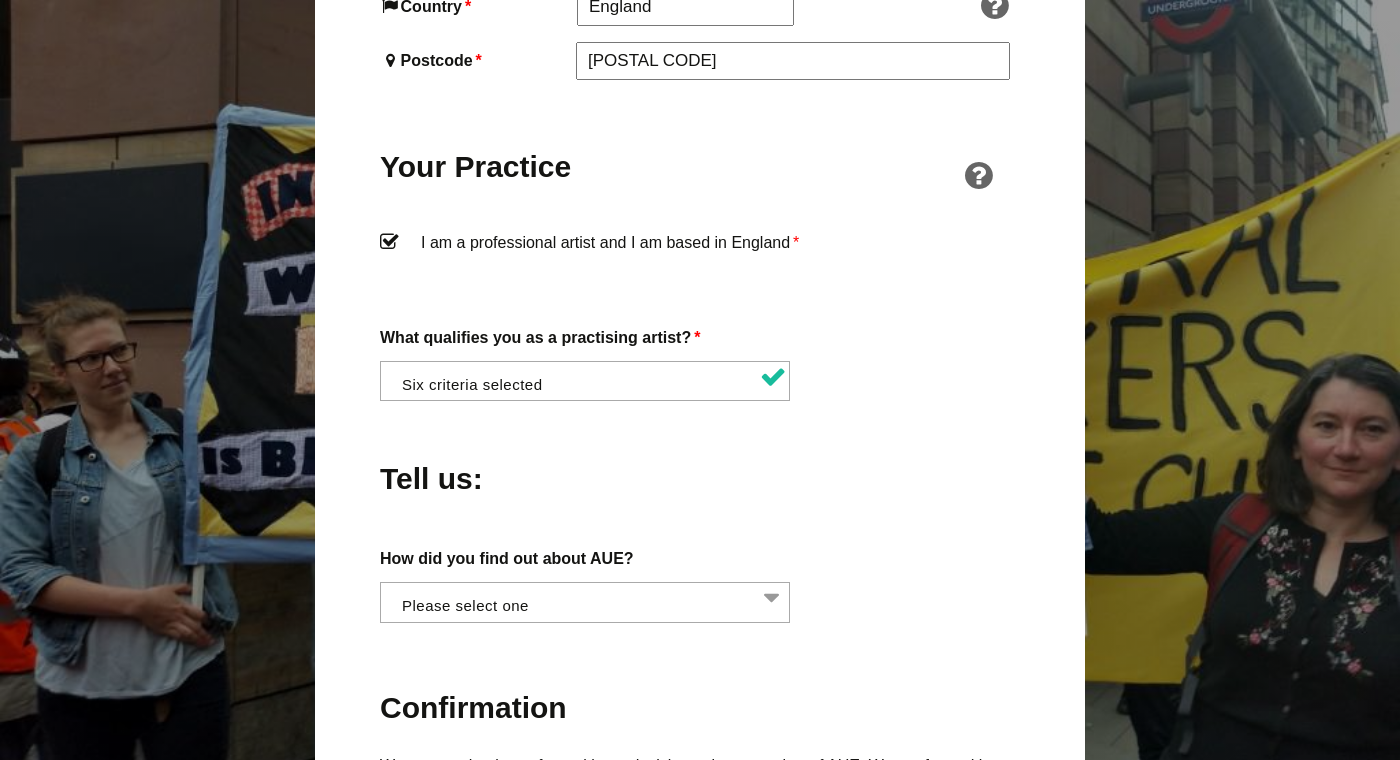click at bounding box center (590, 600) 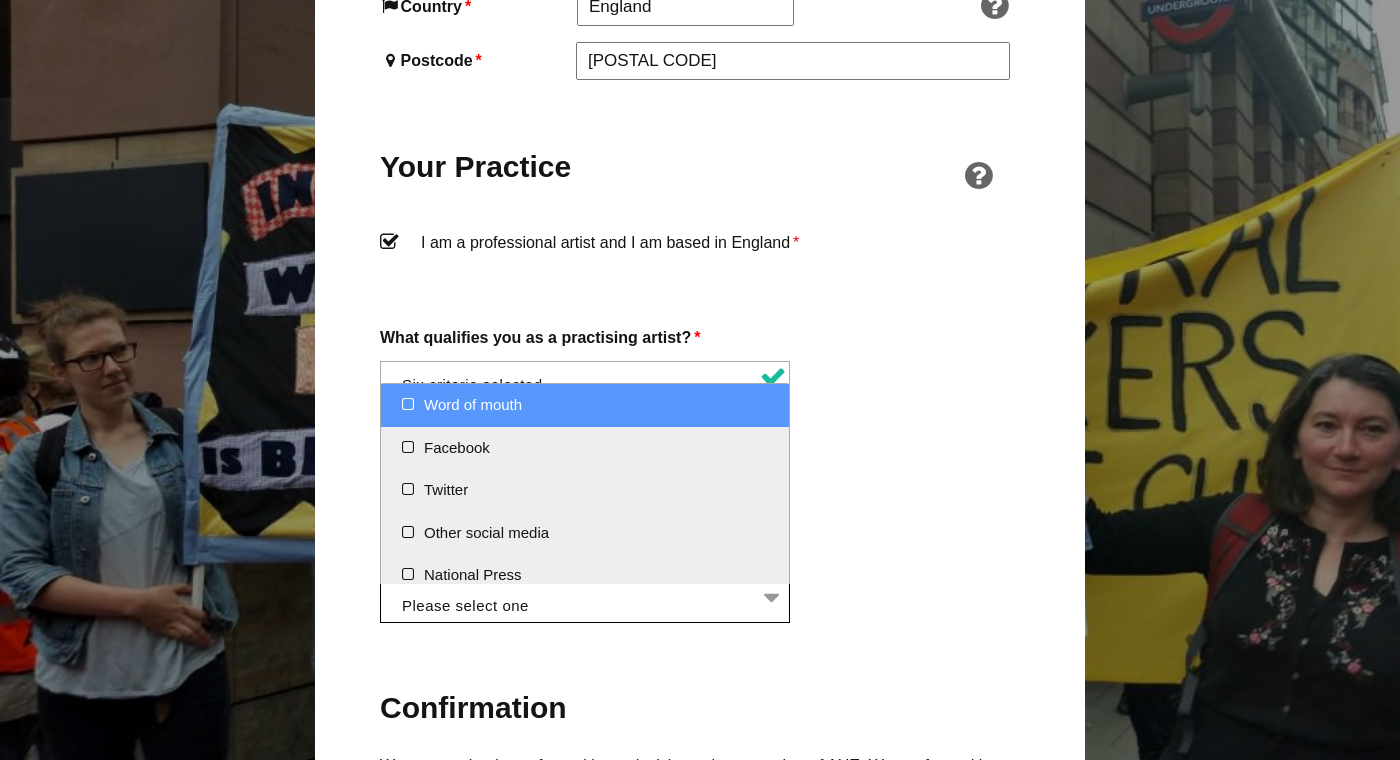 select on "Word of mouth" 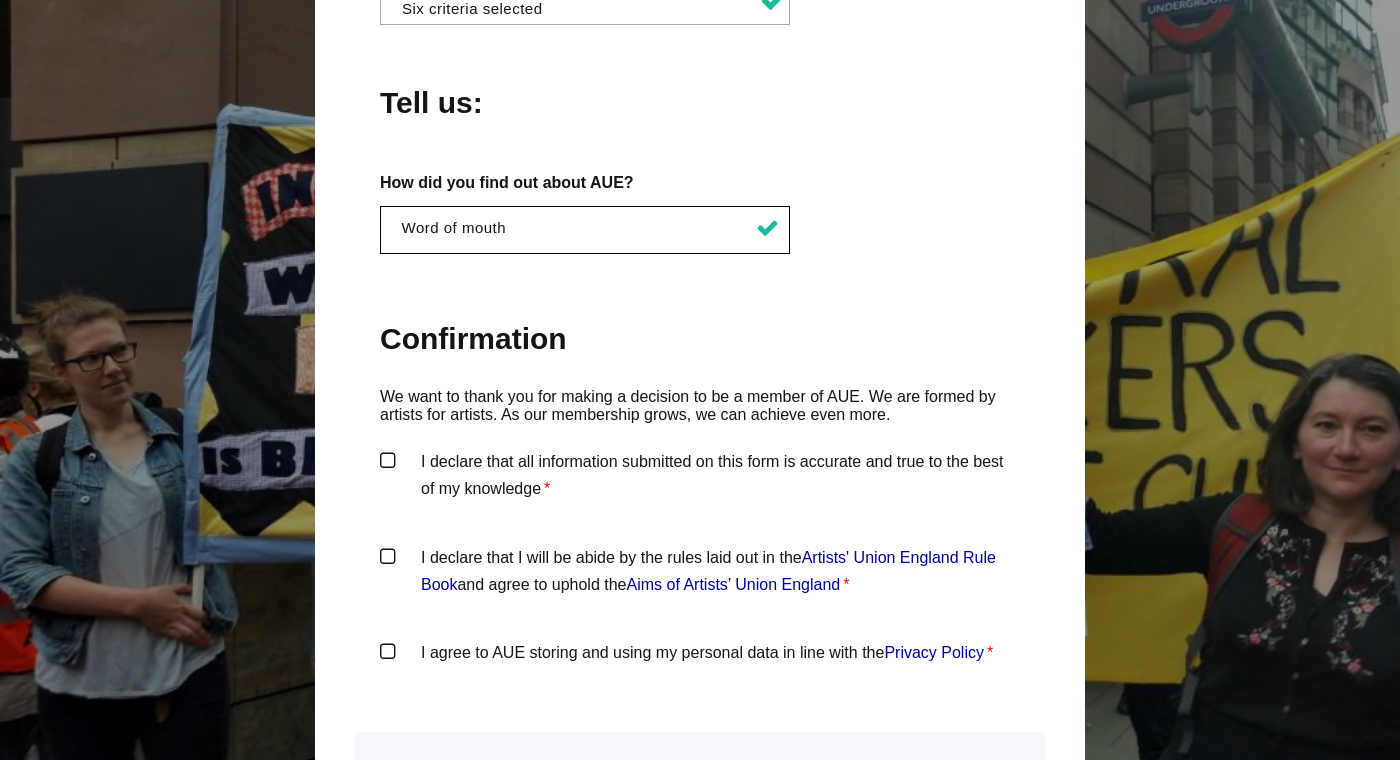 scroll, scrollTop: 1820, scrollLeft: 0, axis: vertical 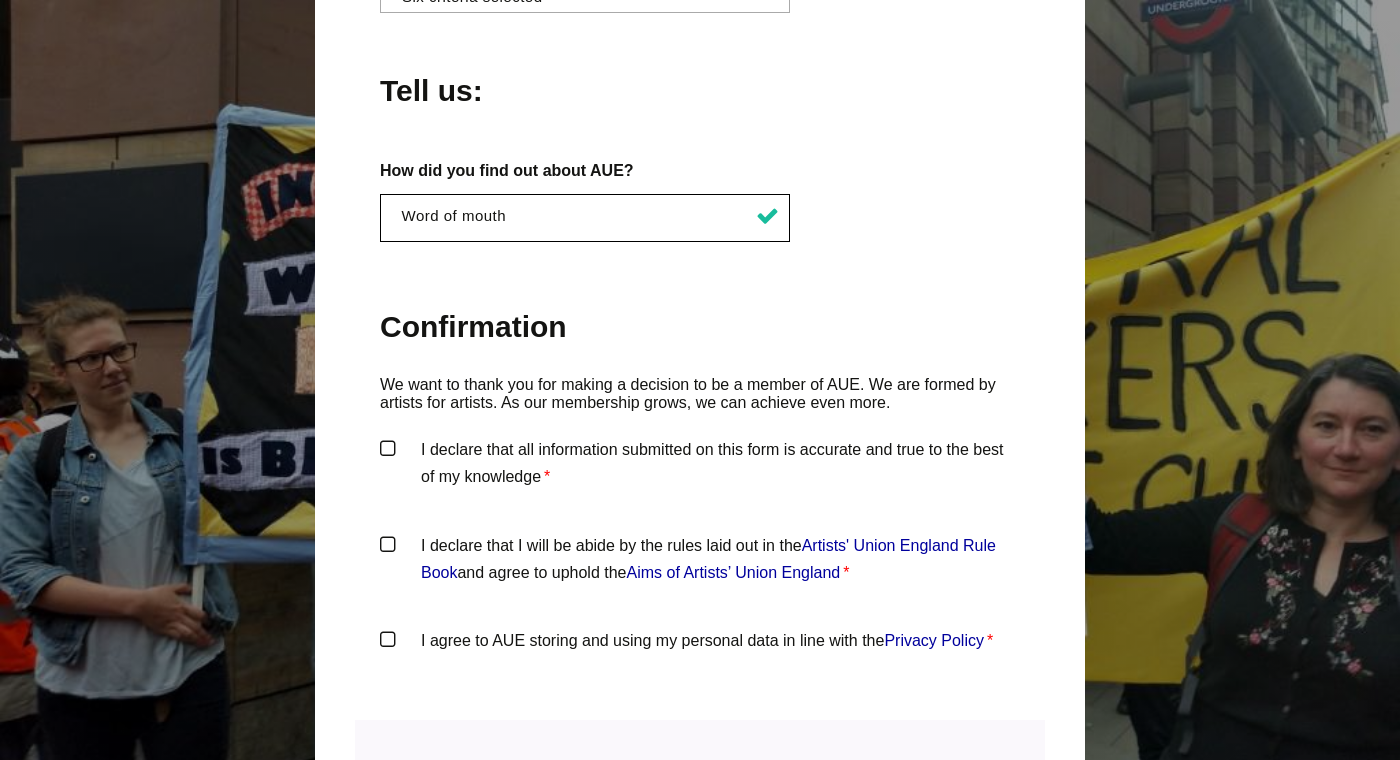 click on "I declare that all information submitted on this form is accurate and true to the best of my knowledge  *" at bounding box center [700, 466] 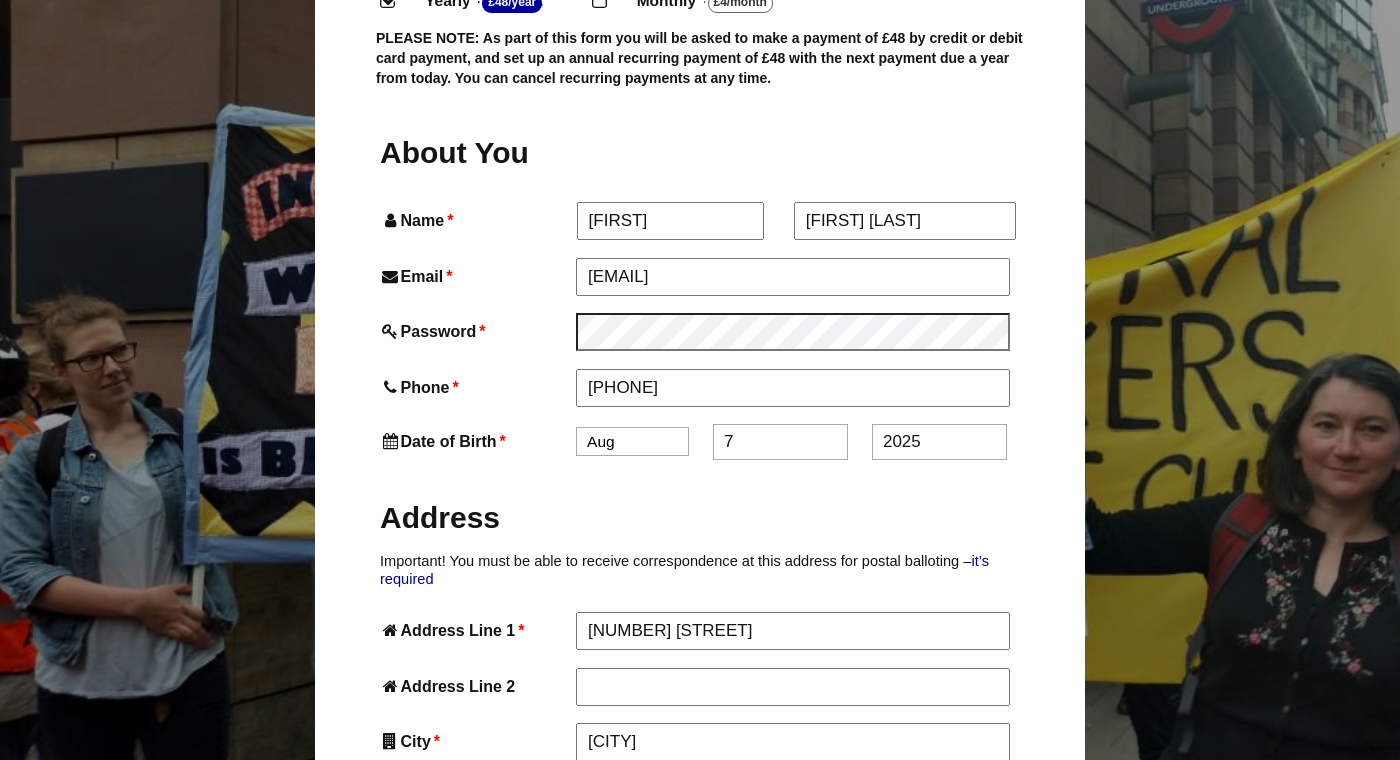 scroll, scrollTop: 581, scrollLeft: 0, axis: vertical 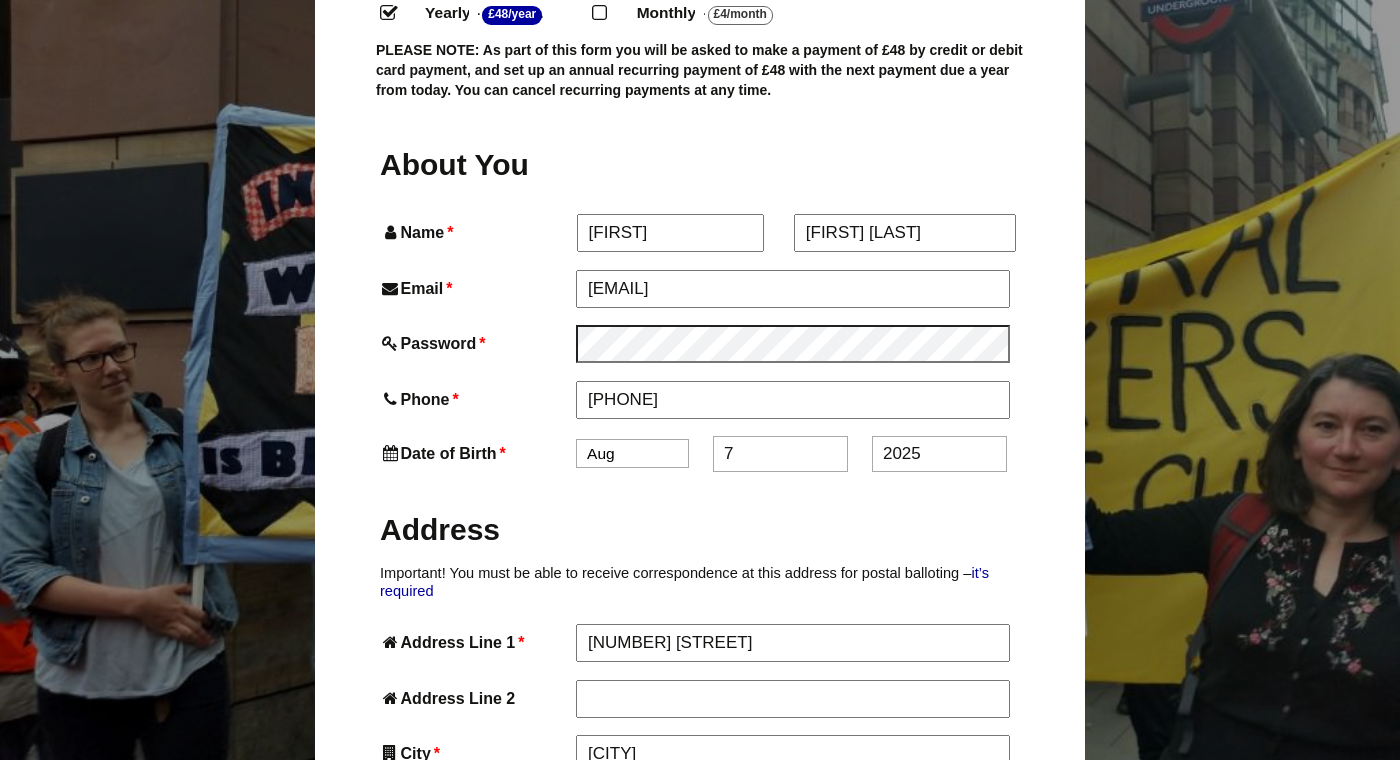 click on "Jan Feb Mar Apr May Jun Jul Aug Sep Oct Nov Dec" at bounding box center (632, 453) 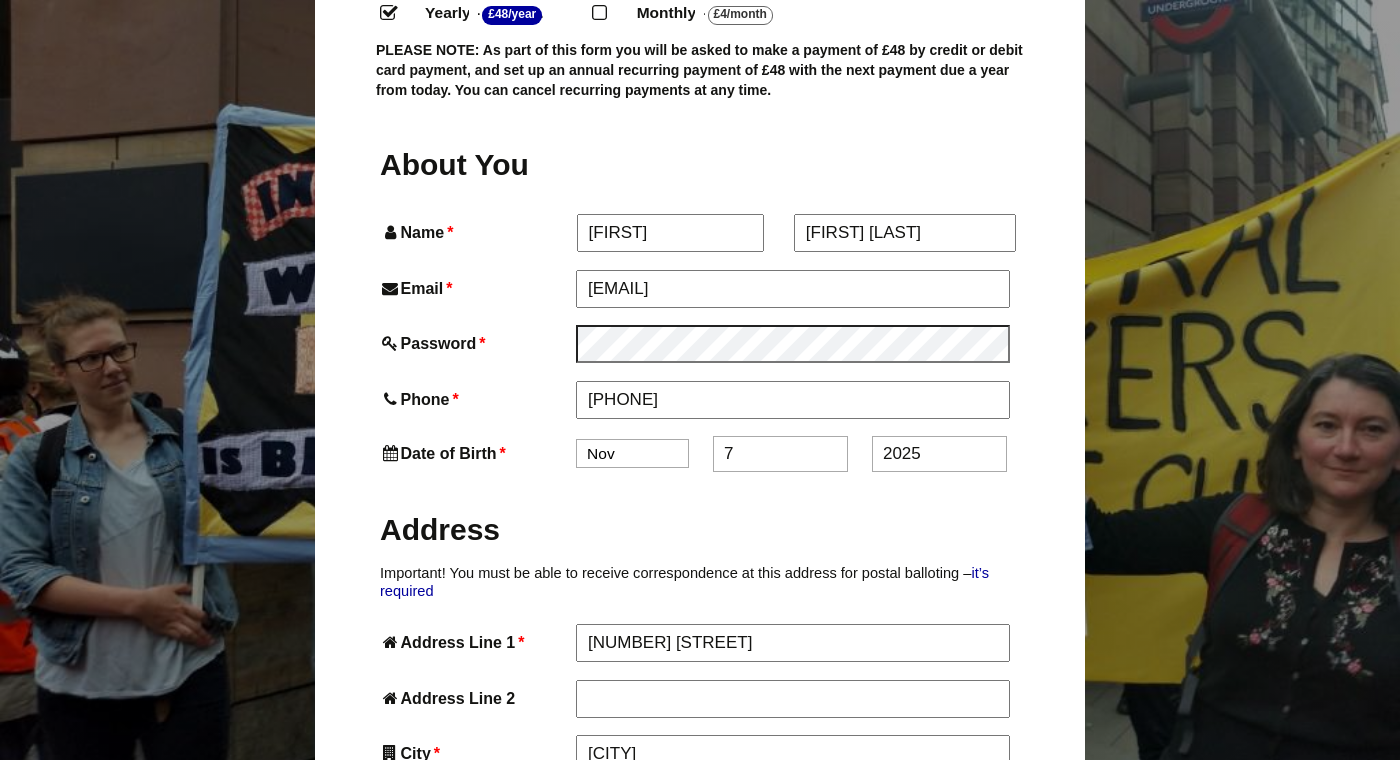 click on "7" at bounding box center (780, 454) 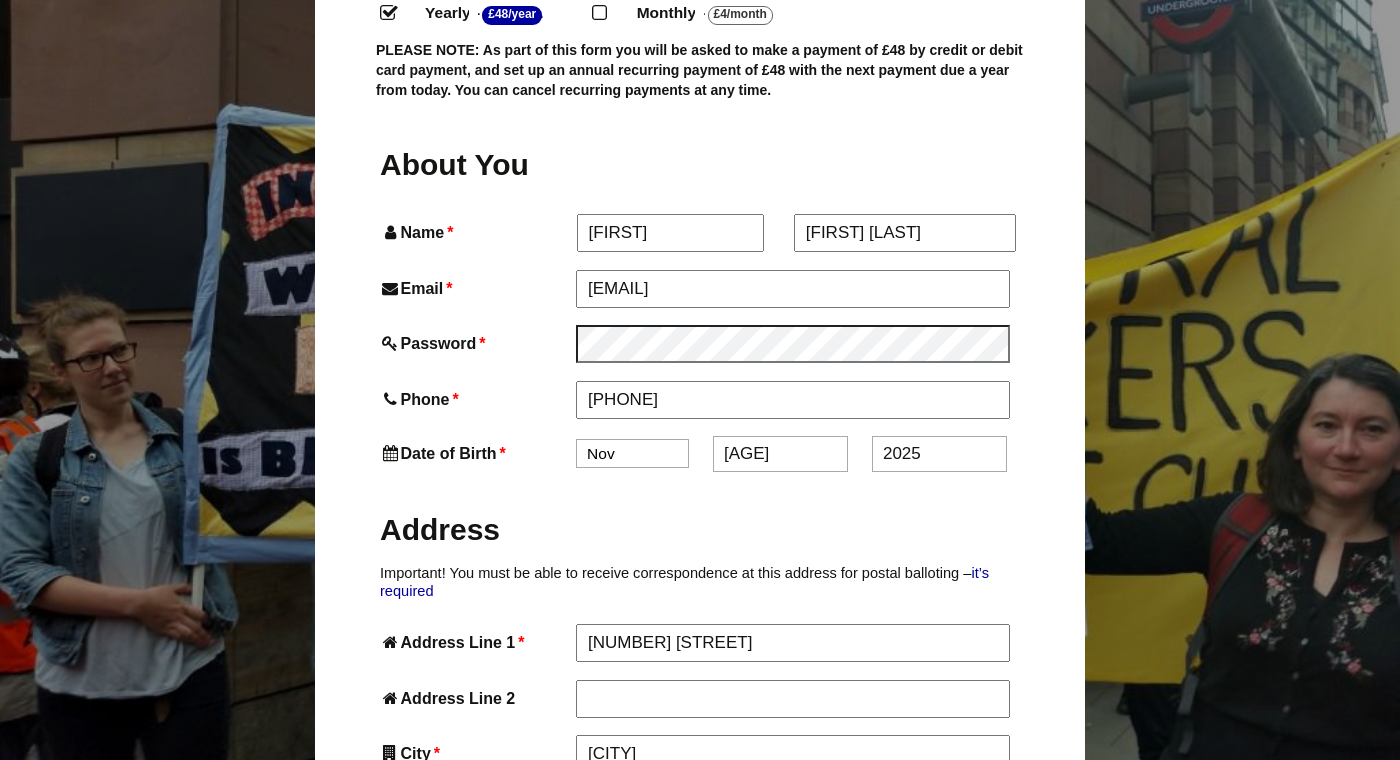 type on "21" 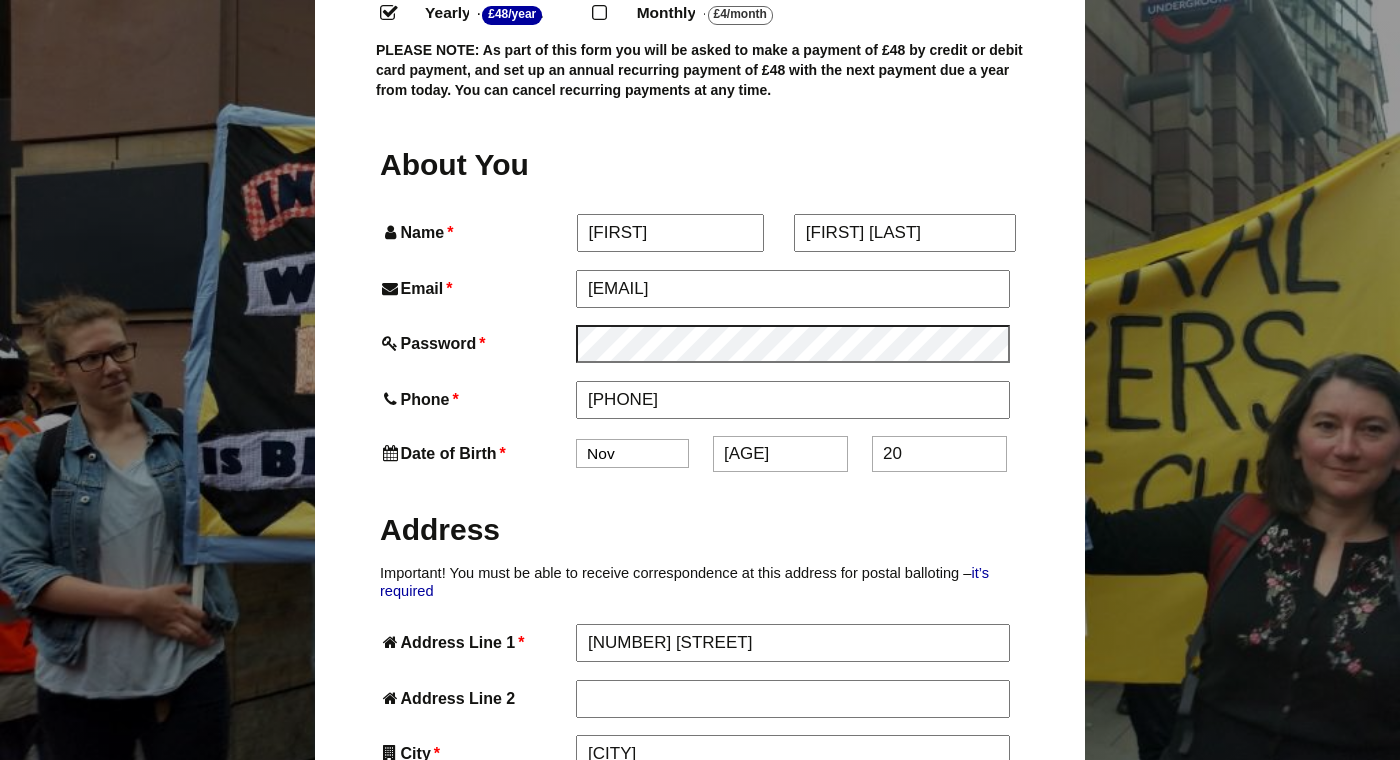 type on "2" 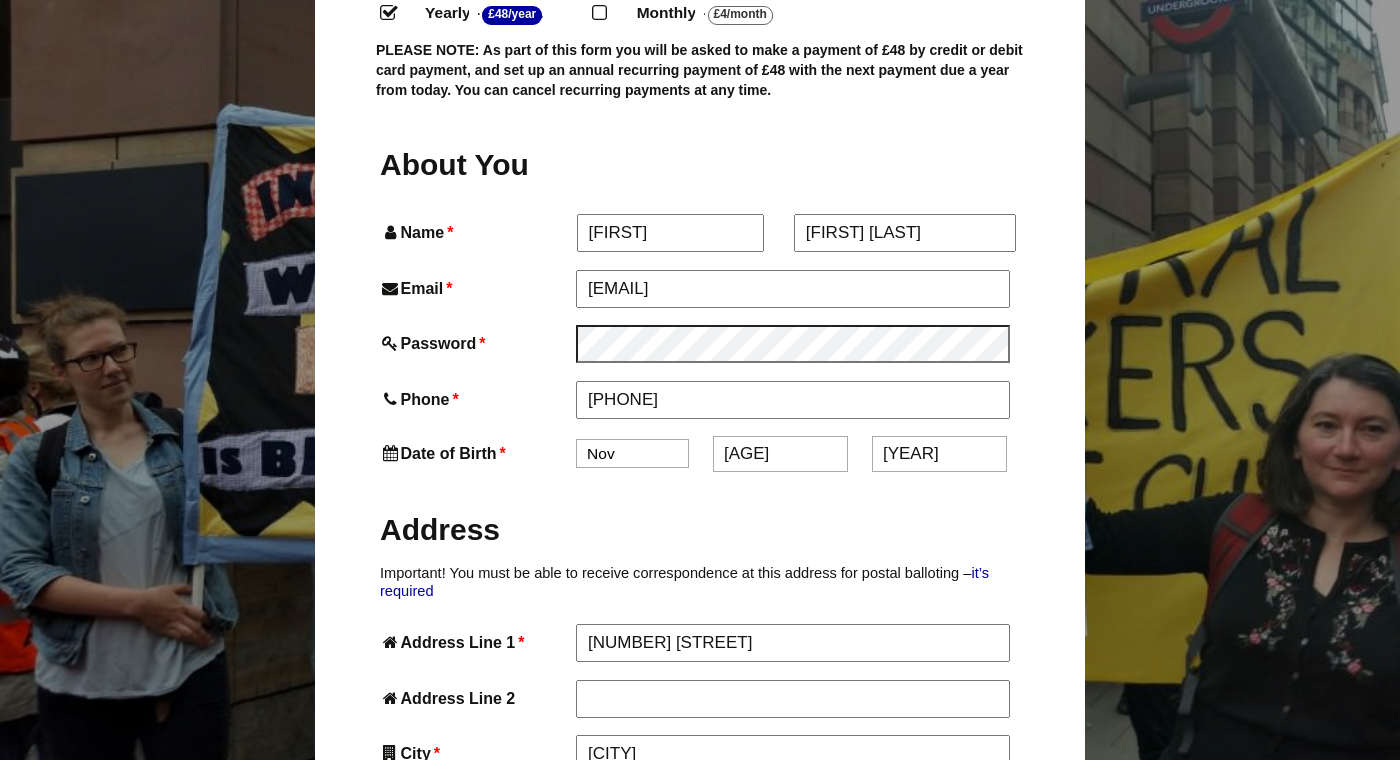 type on "1992" 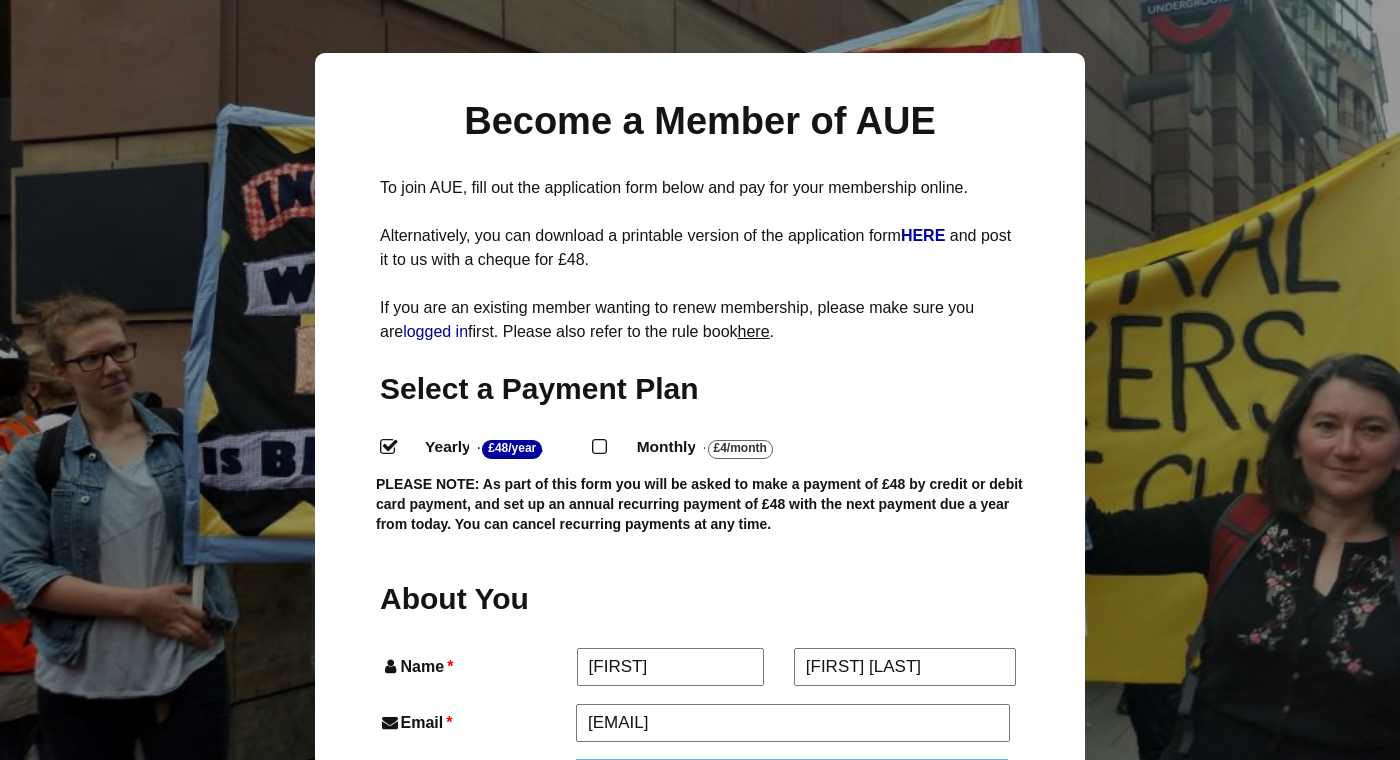 scroll, scrollTop: 0, scrollLeft: 0, axis: both 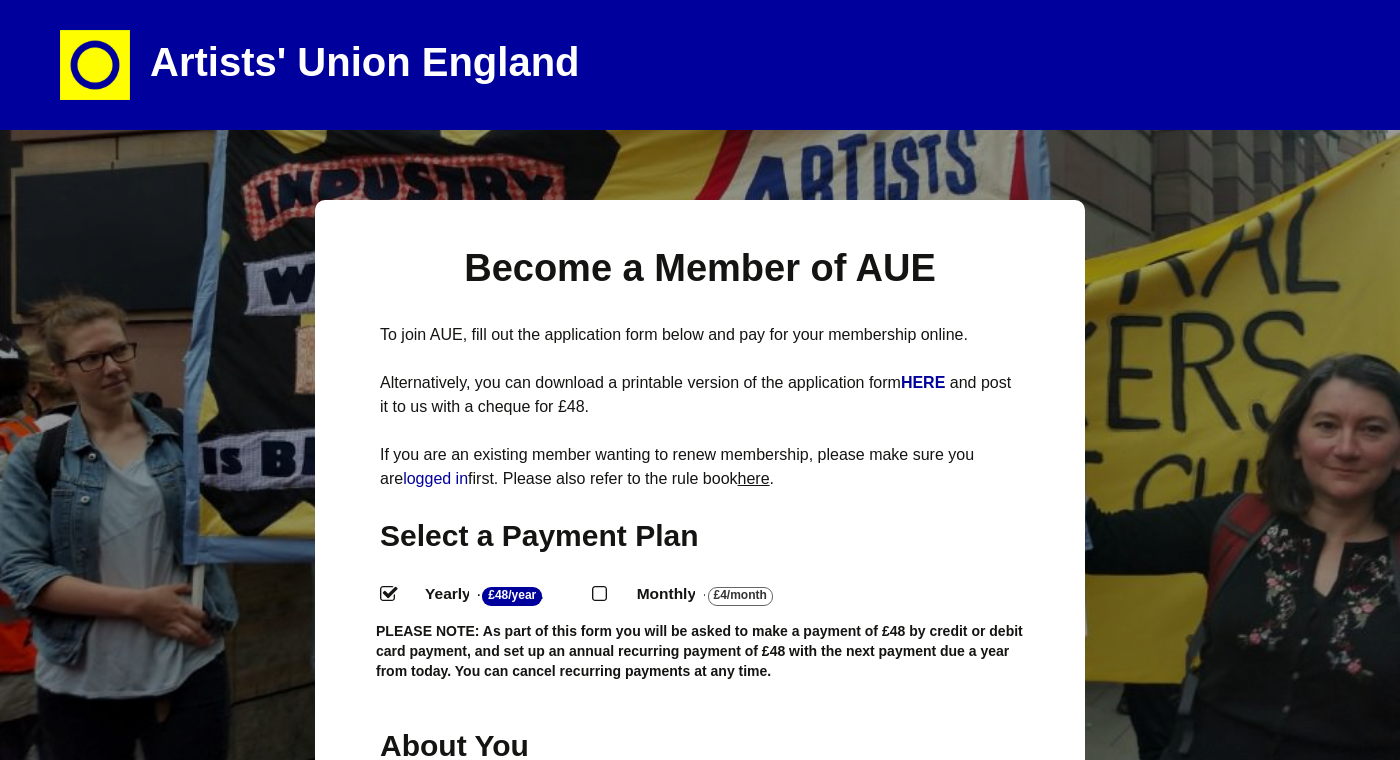 click on "here" at bounding box center [754, 478] 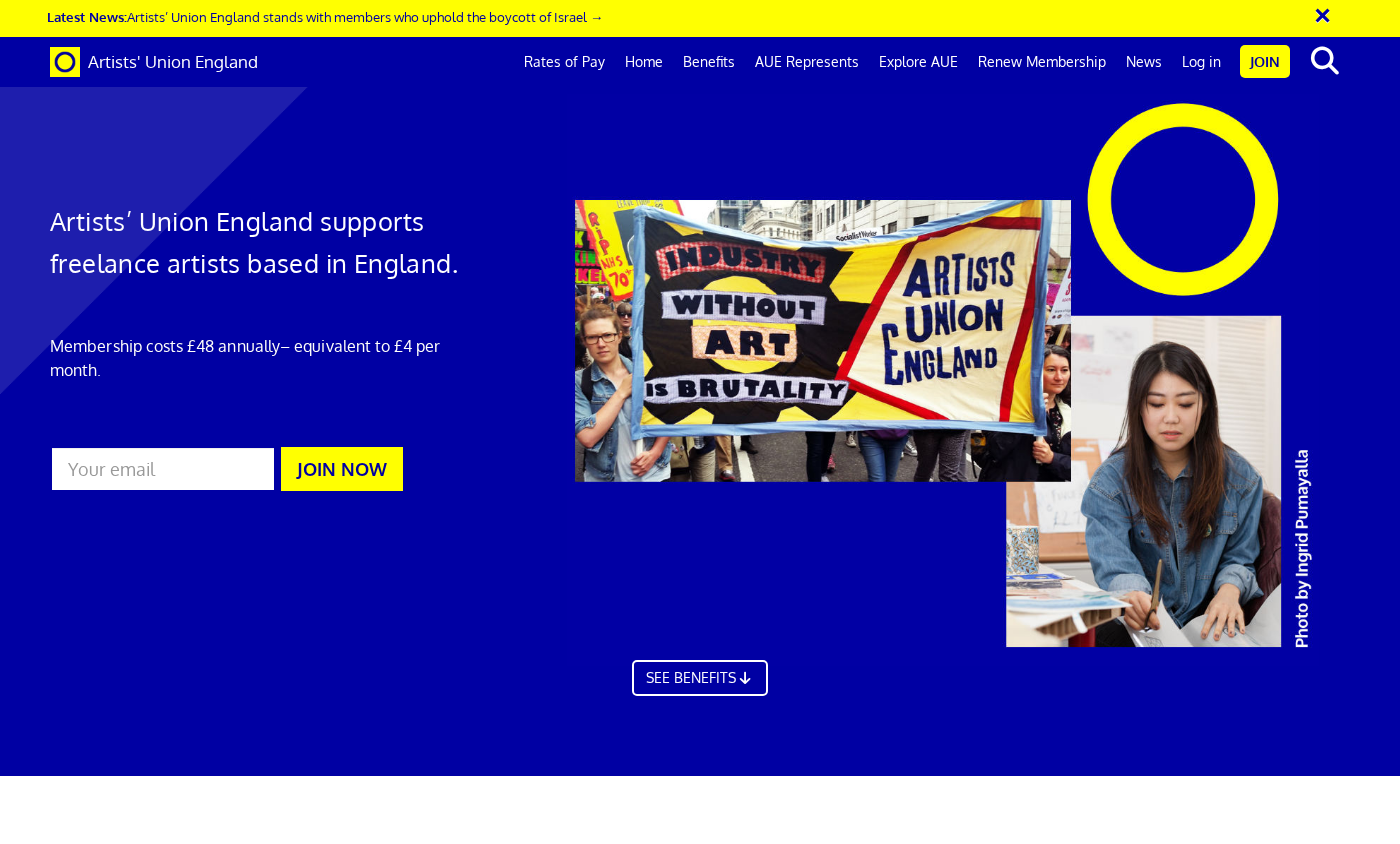 scroll, scrollTop: 0, scrollLeft: 0, axis: both 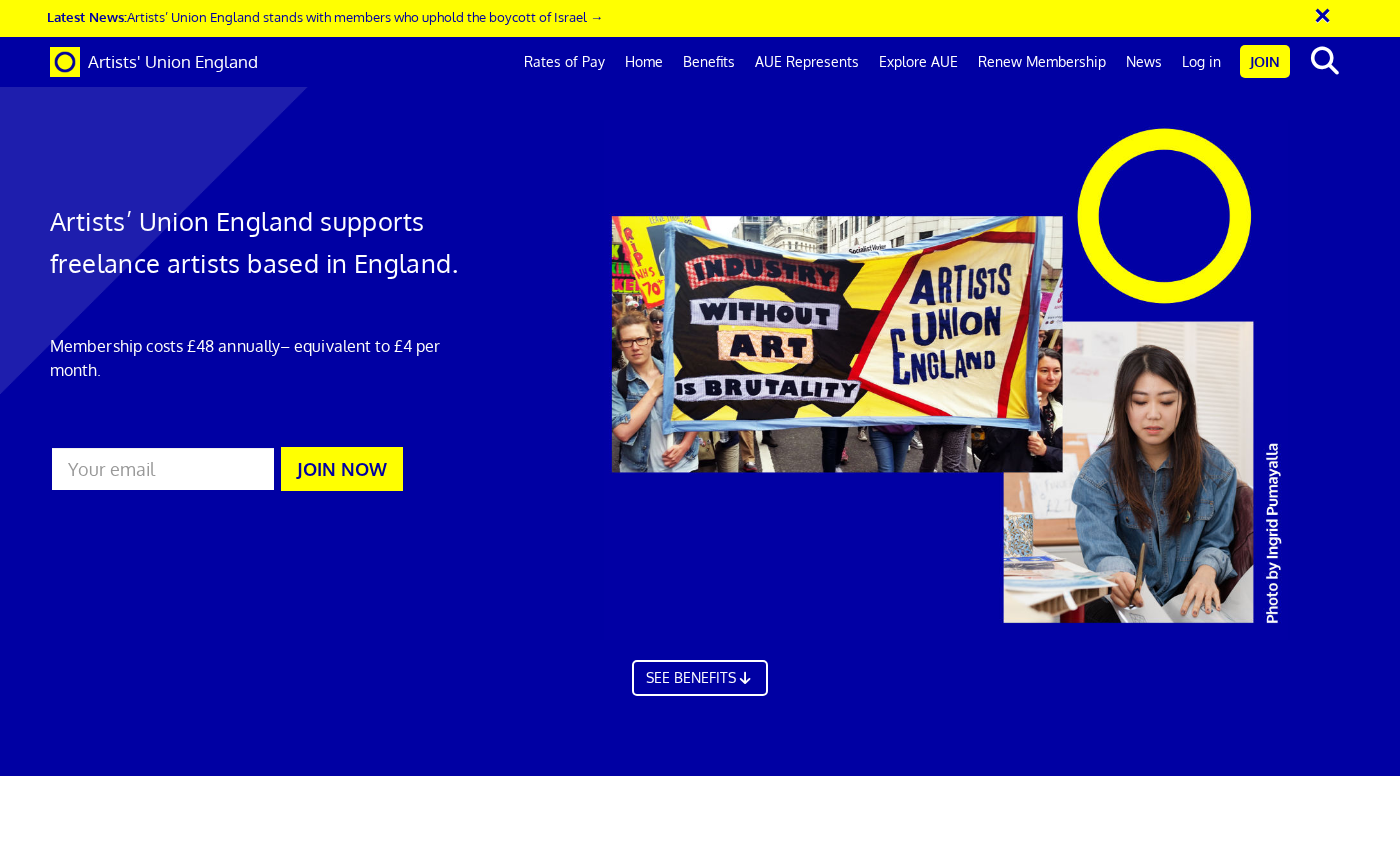 click on "About Insurance" at bounding box center (500, 3197) 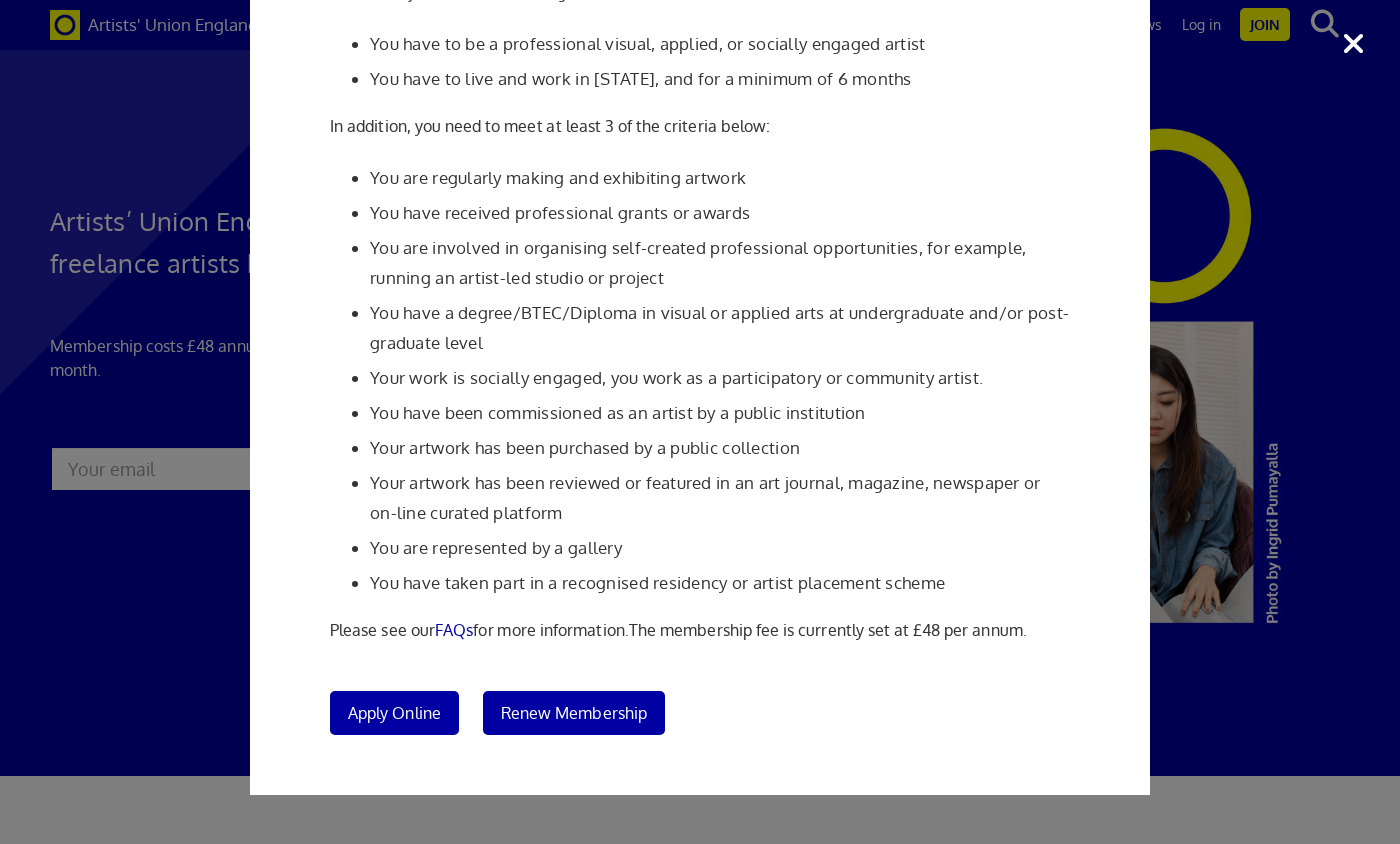 scroll, scrollTop: 188, scrollLeft: 0, axis: vertical 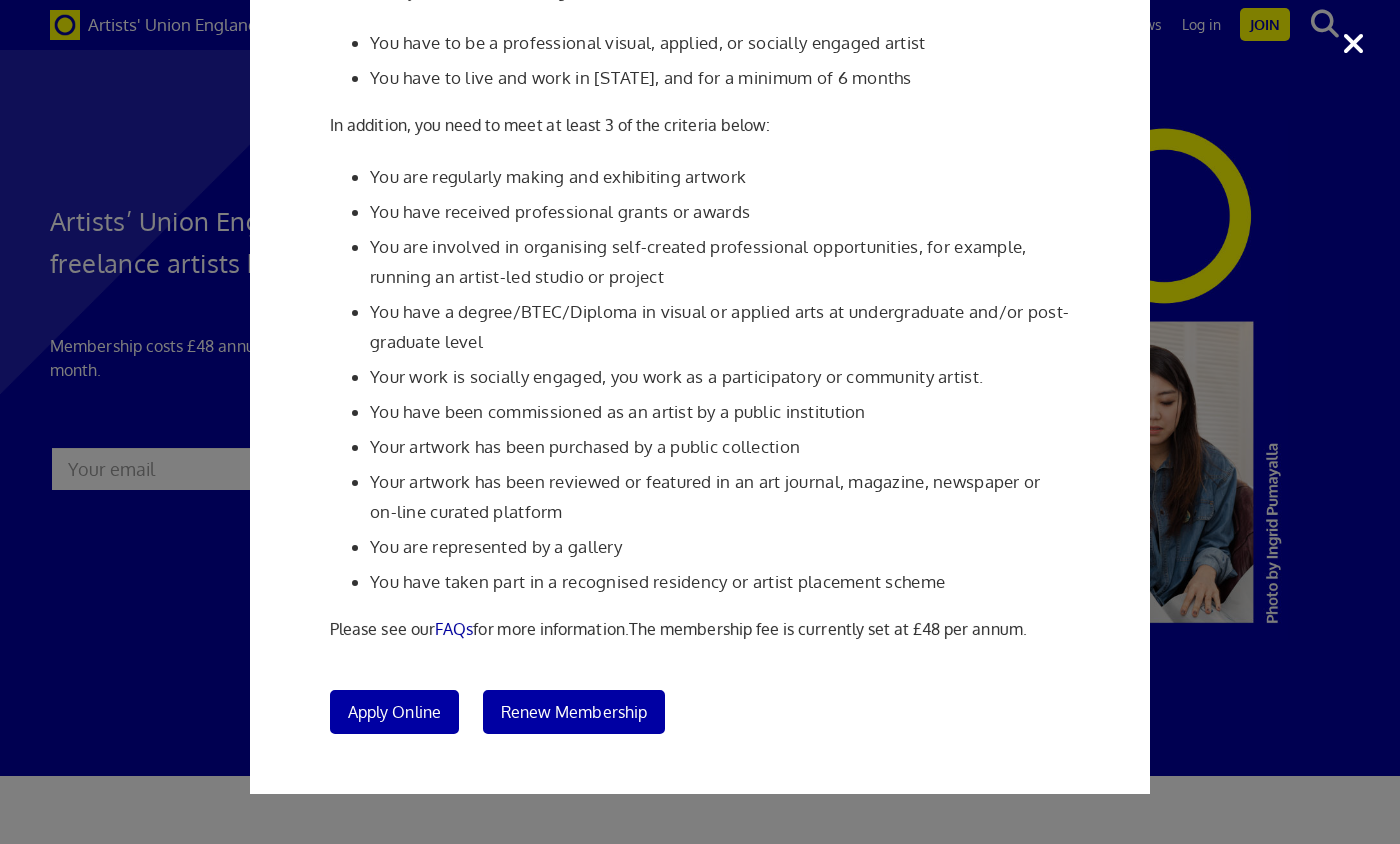 click on "Membership Criteria In order to join Artists' Union England:
You have to be a professional visual, applied, or socially engaged artist
You have to live and work in [STATE], and for a minimum of 6 months
In addition, you need to meet at least 3 of the criteria below:
You are regularly making and exhibiting artwork
You have received professional grants or awards
You are involved in organising self-created professional opportunities, for example, running an artist-led studio or project
You have a degree/BTEC/Diploma in visual or applied arts at undergraduate and/or post-graduate level
Your work is socially engaged, you work as a participatory or community artist.
You have been commissioned as an artist by a public institution
Your artwork has been purchased by a public collection
Your artwork has been reviewed or featured in an art journal, magazine, newspaper or on-line curated platform
You are represented by a gallery
Please see our  FAQs" at bounding box center [700, 422] 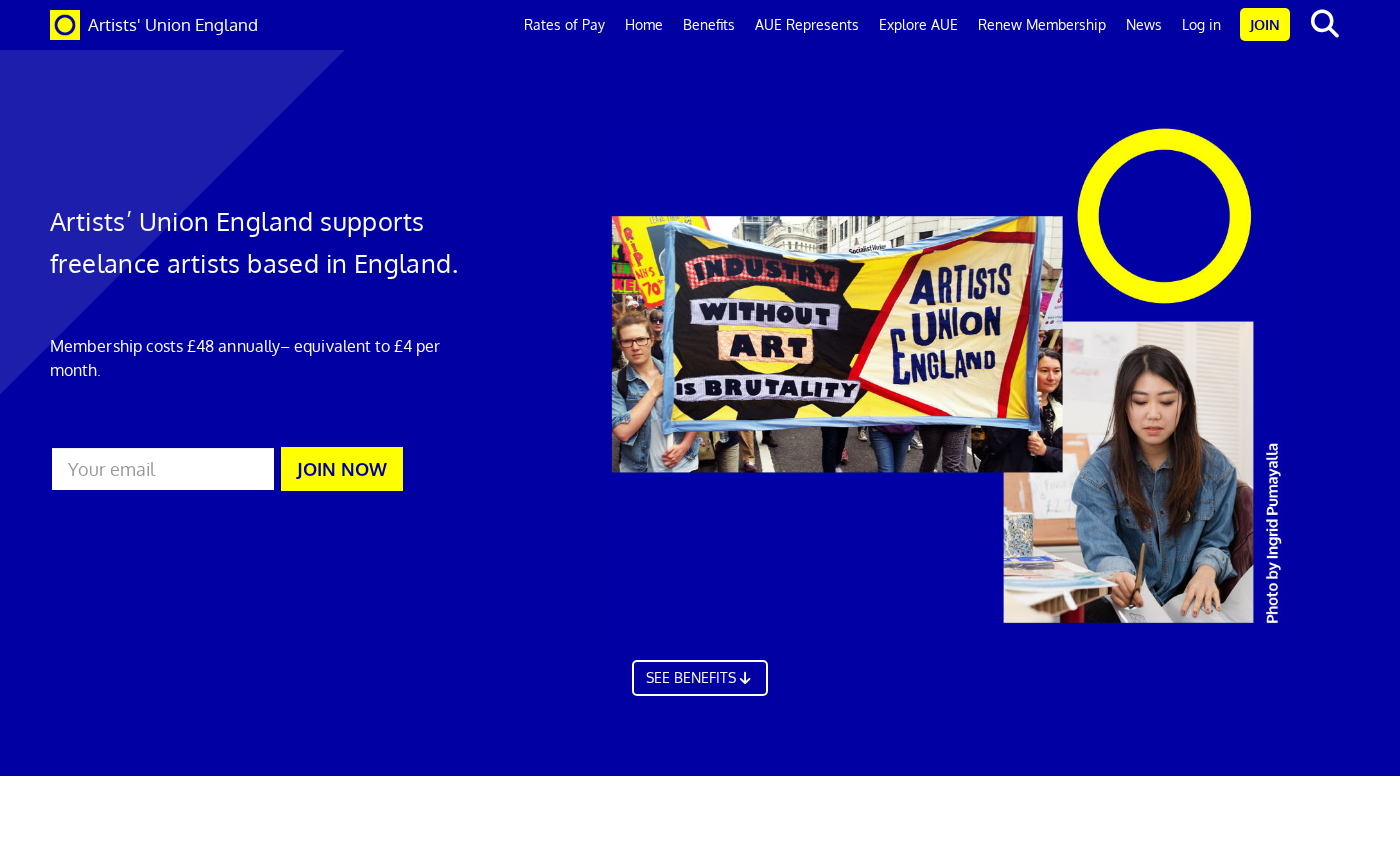 scroll, scrollTop: 2747, scrollLeft: 0, axis: vertical 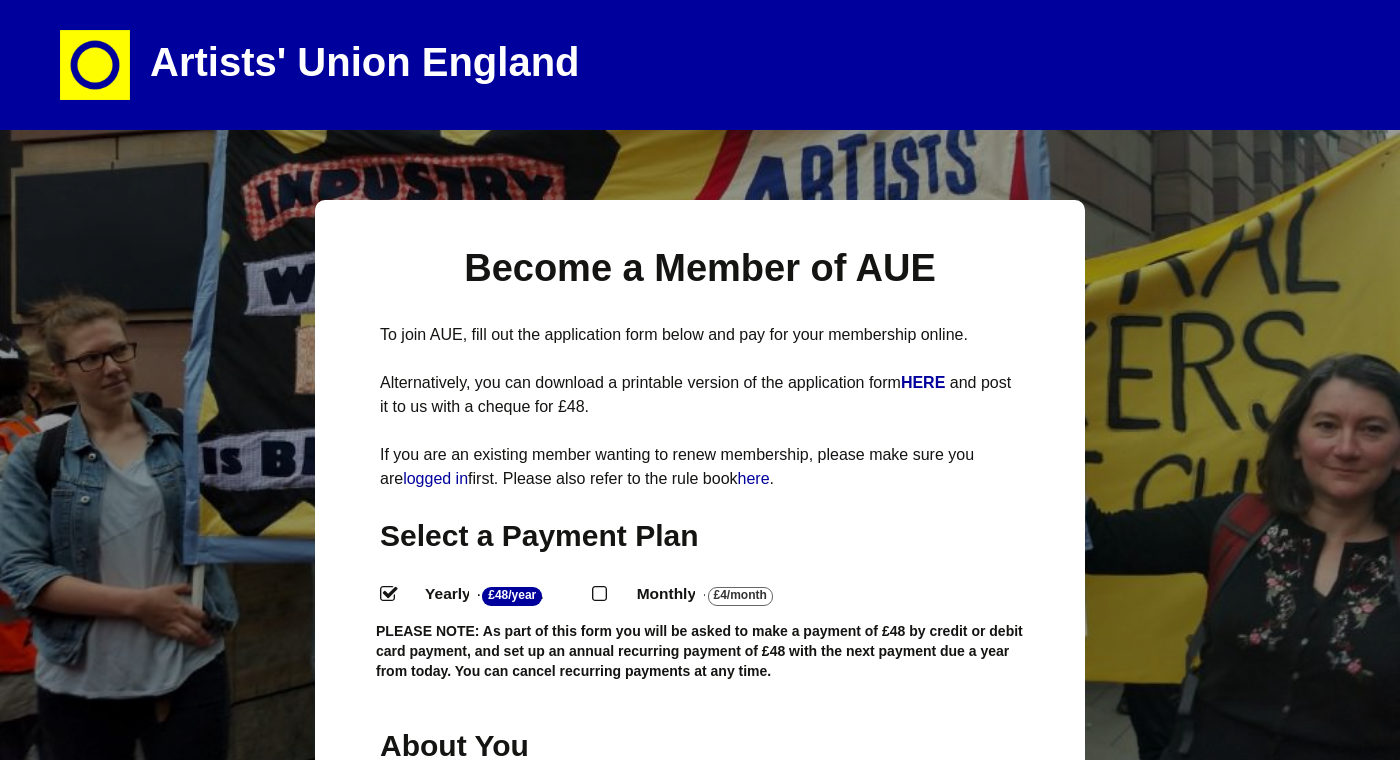 select on "11" 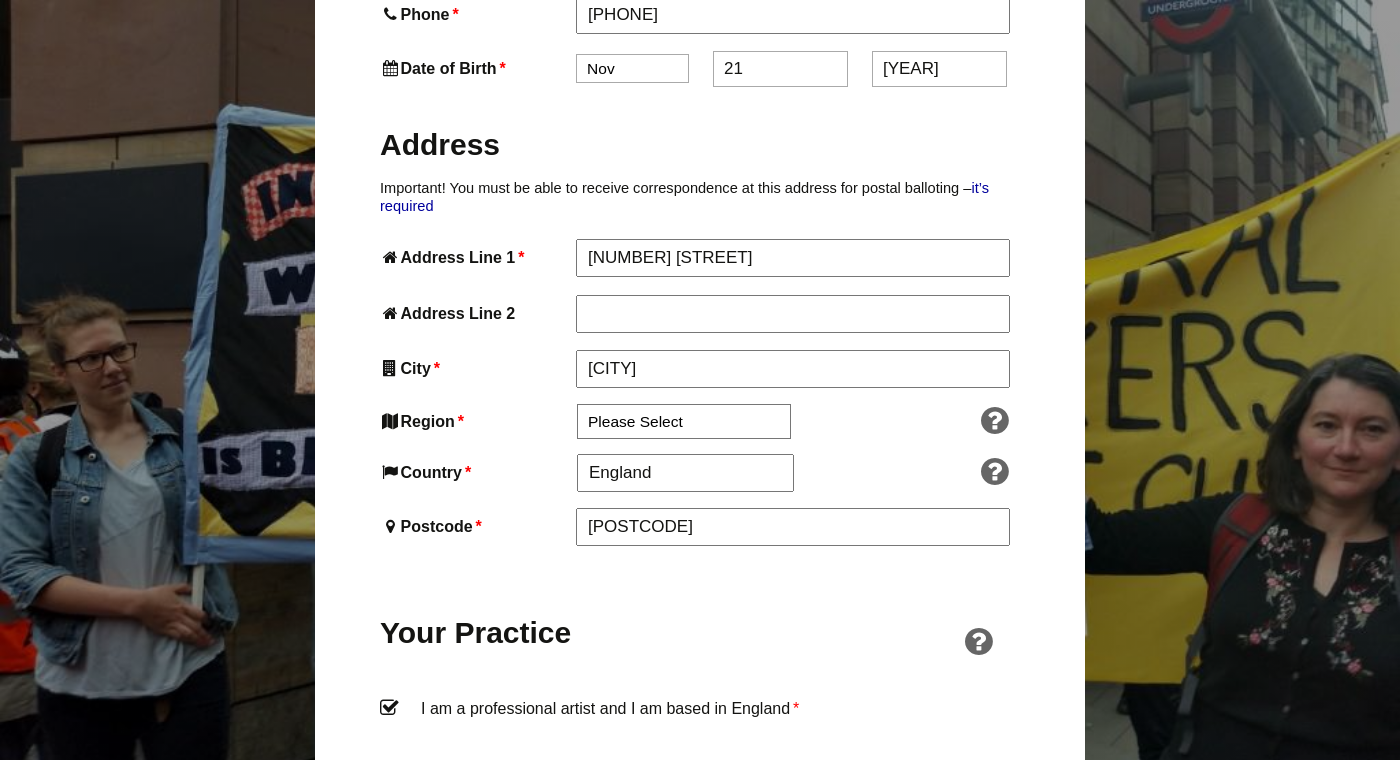 scroll, scrollTop: 972, scrollLeft: 0, axis: vertical 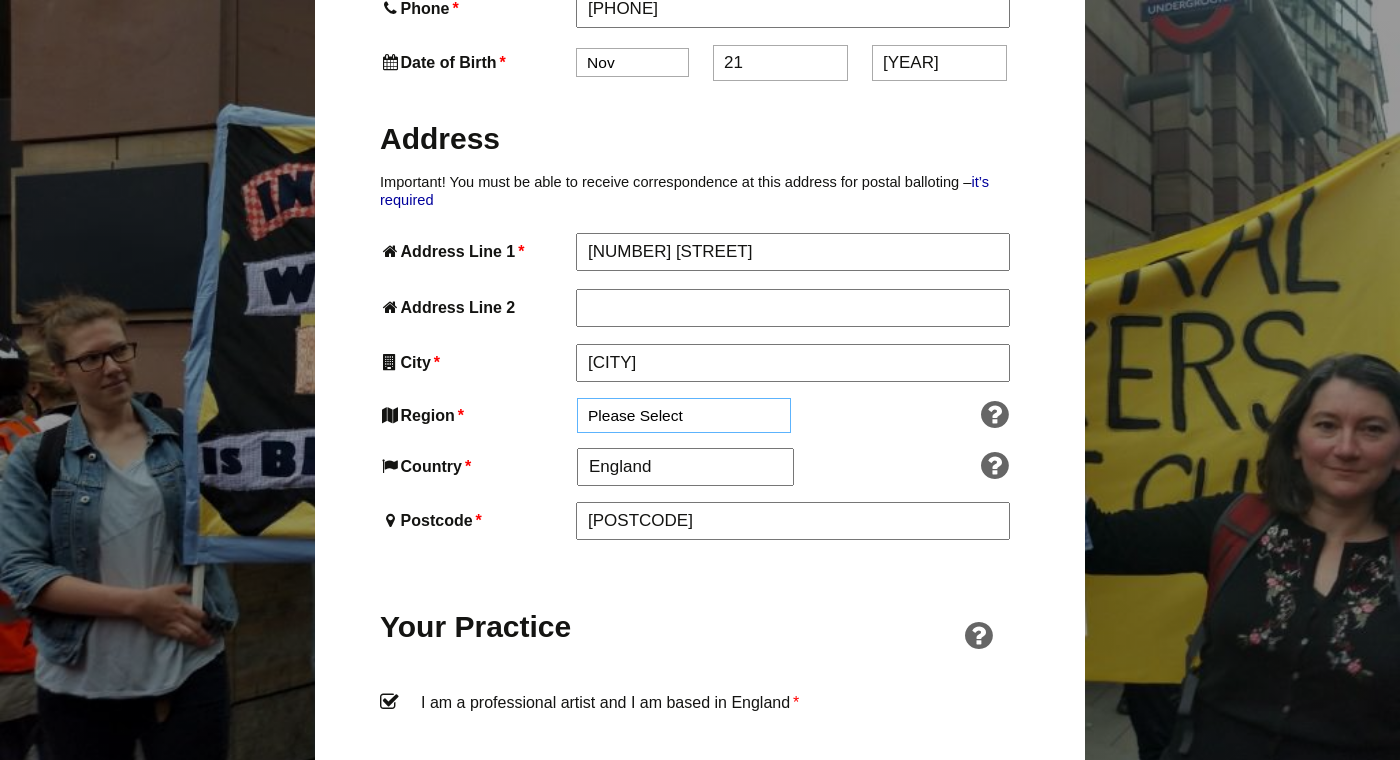 click on "Please Select
South East England
London
North West England
East of England
West Midlands
South West England
Yorkshire and the Humber
East Midlands
North East England" at bounding box center (684, 415) 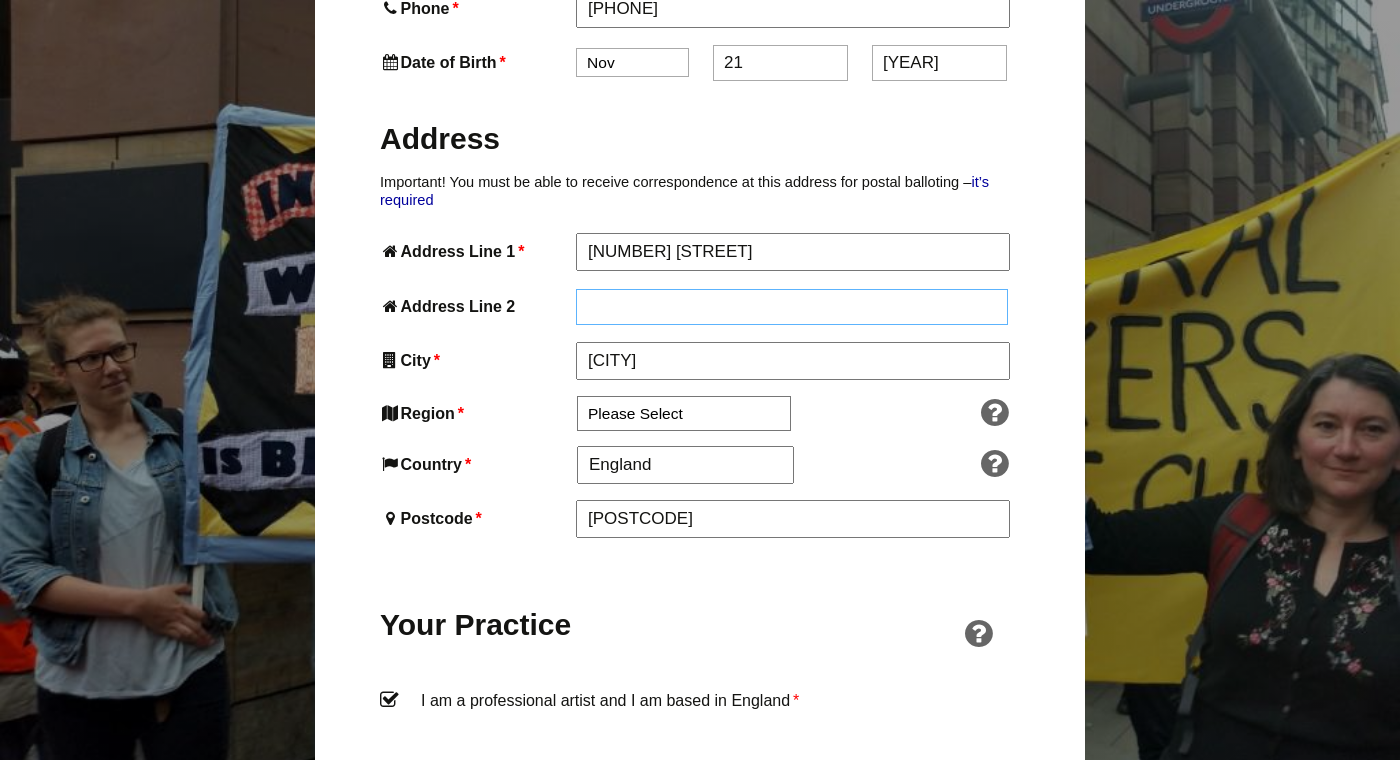 click on "Address Line 2" at bounding box center (792, 307) 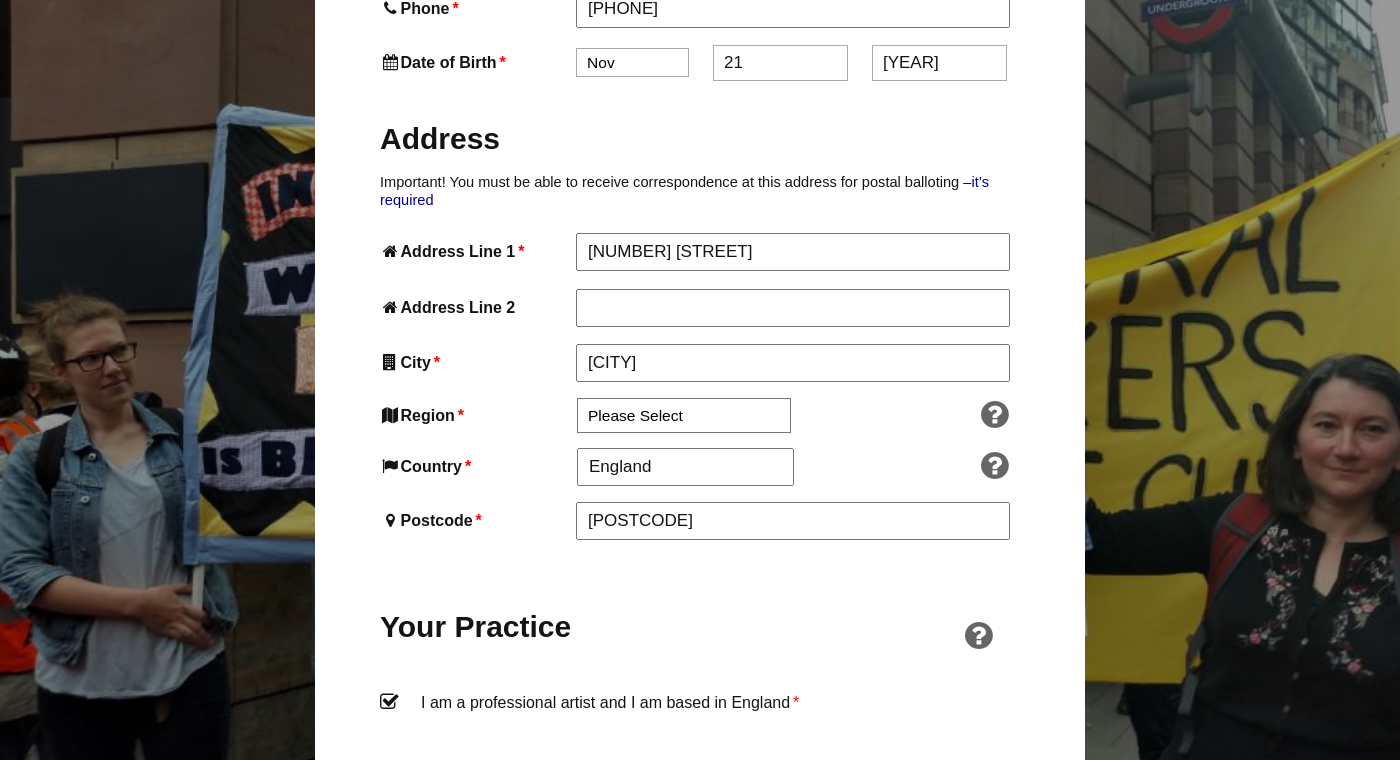 click on "About You
Name  *
Luke
First
*
Luke Fielding
Last
Email  *
lukefielding.al@gmail.com
Password   *
Phone  *
07971427689
Date of Birth  *
Jan Feb Mar Apr May Jun Jul Aug Sep Oct Nov Dec 21 1992
Address
Important! You must be able to receive correspondence at this address for postal balloting –  it’s required
Address Line 1  *
41 Holcombe Road
Address Line 2
City  *
Rochester
Region   *
Please Select" at bounding box center (700, 668) 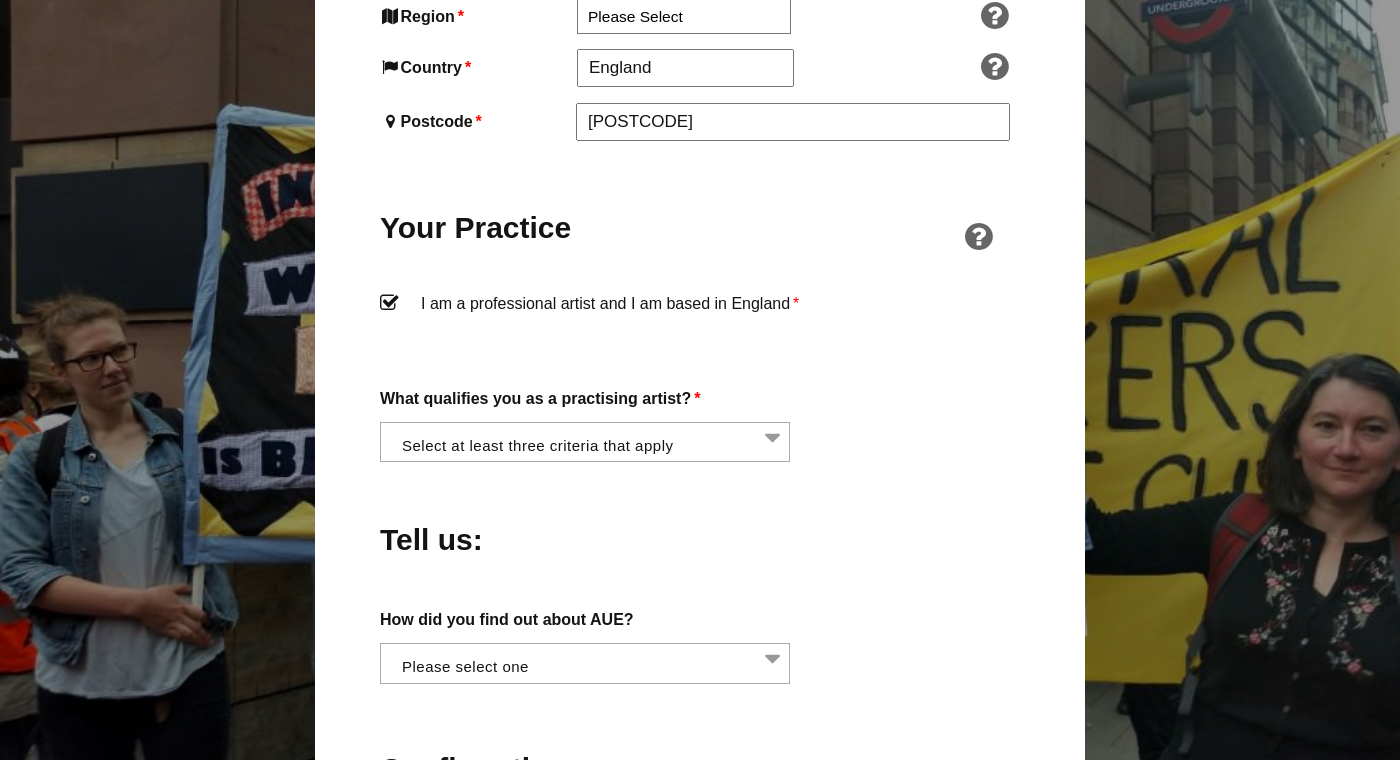 scroll, scrollTop: 1398, scrollLeft: 0, axis: vertical 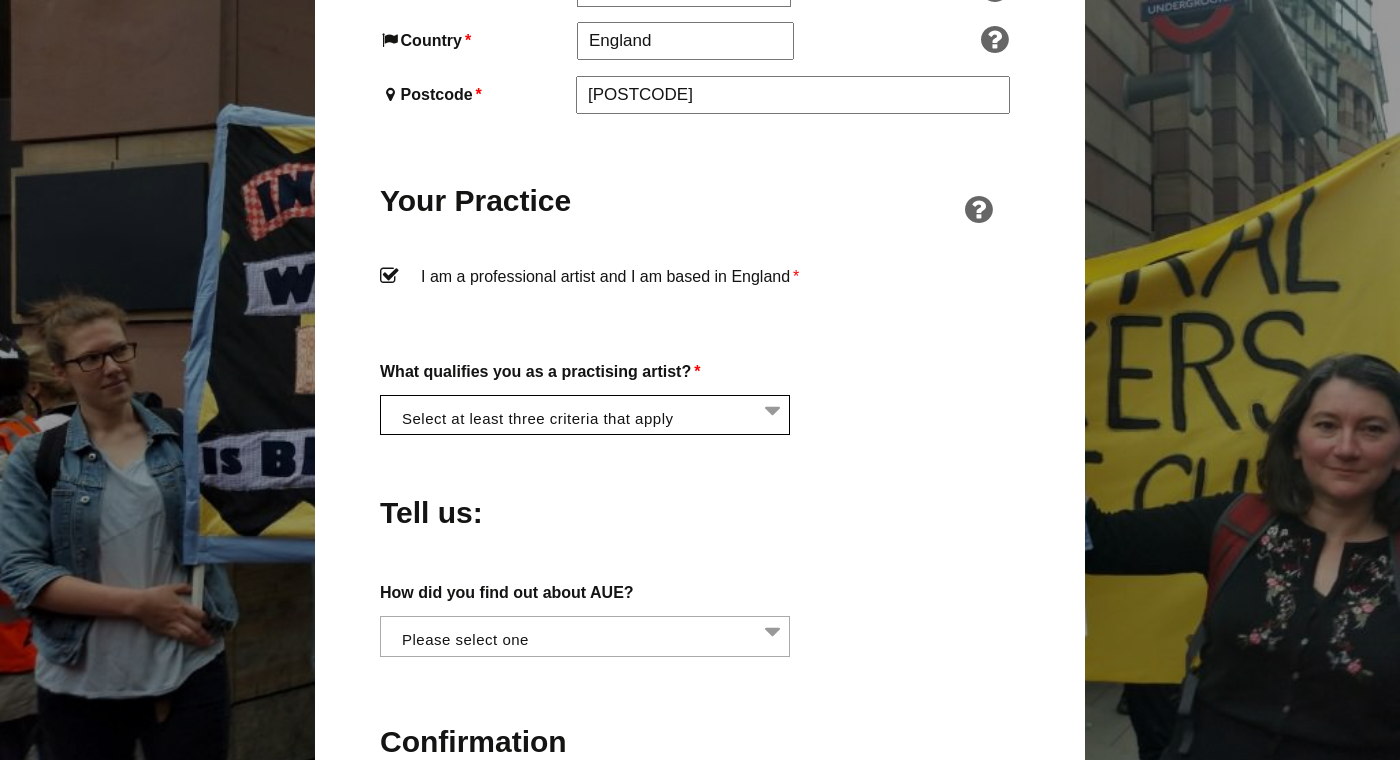 click at bounding box center [591, 413] 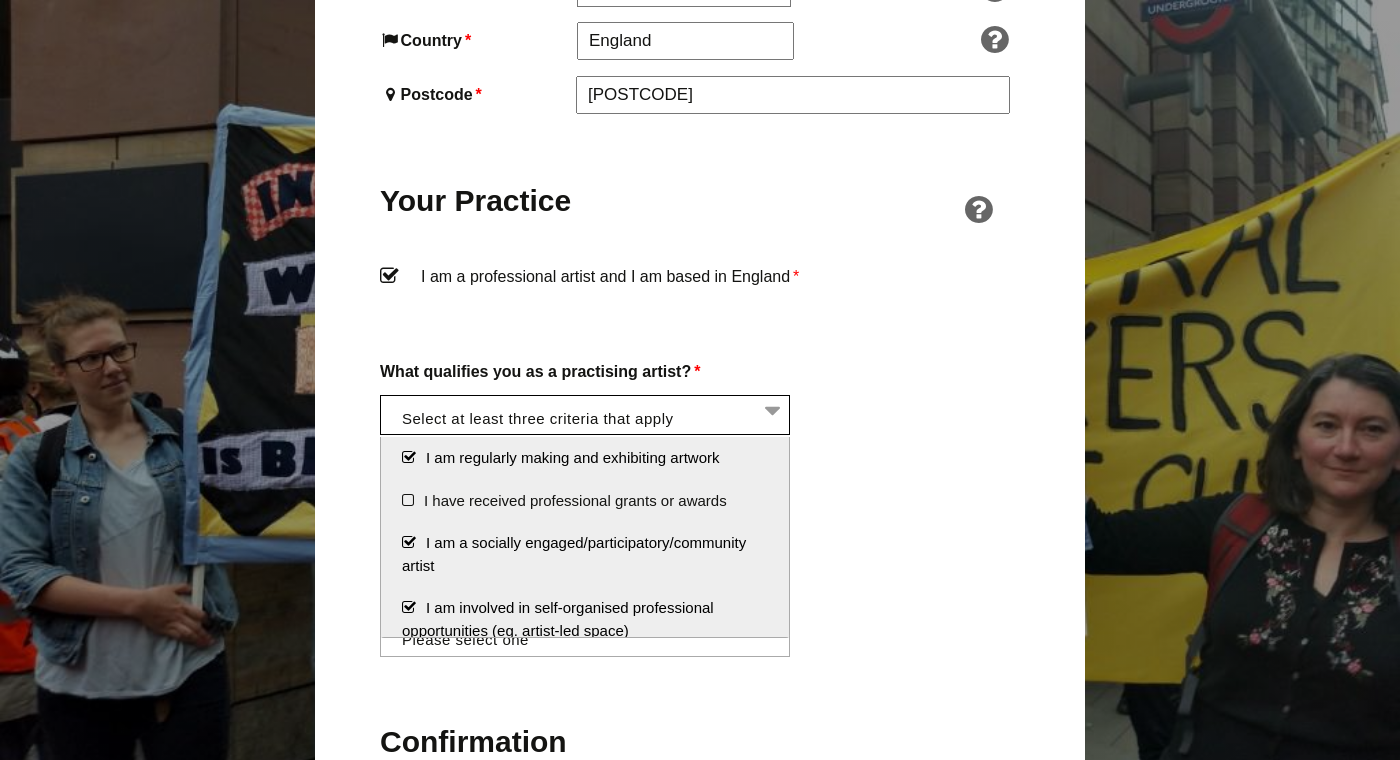 click at bounding box center (591, 413) 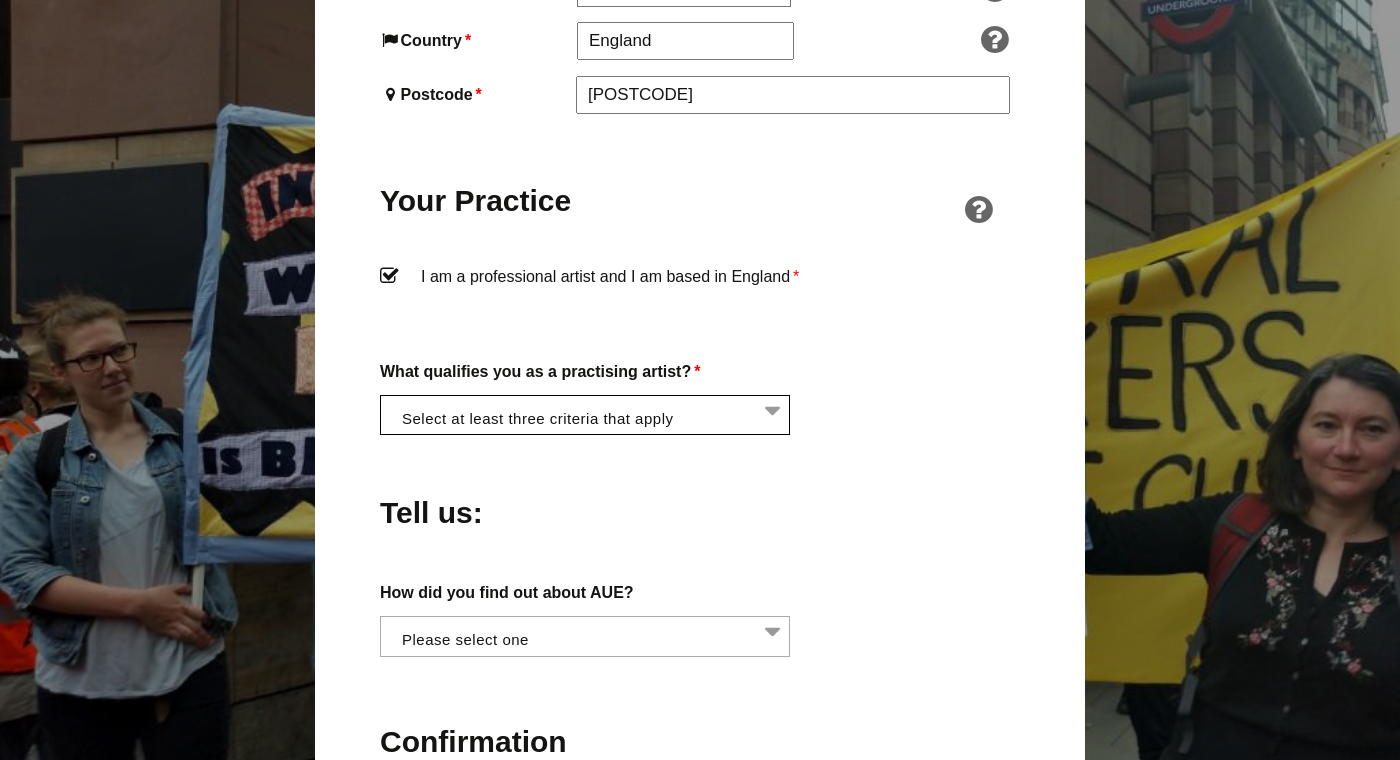 click at bounding box center (591, 413) 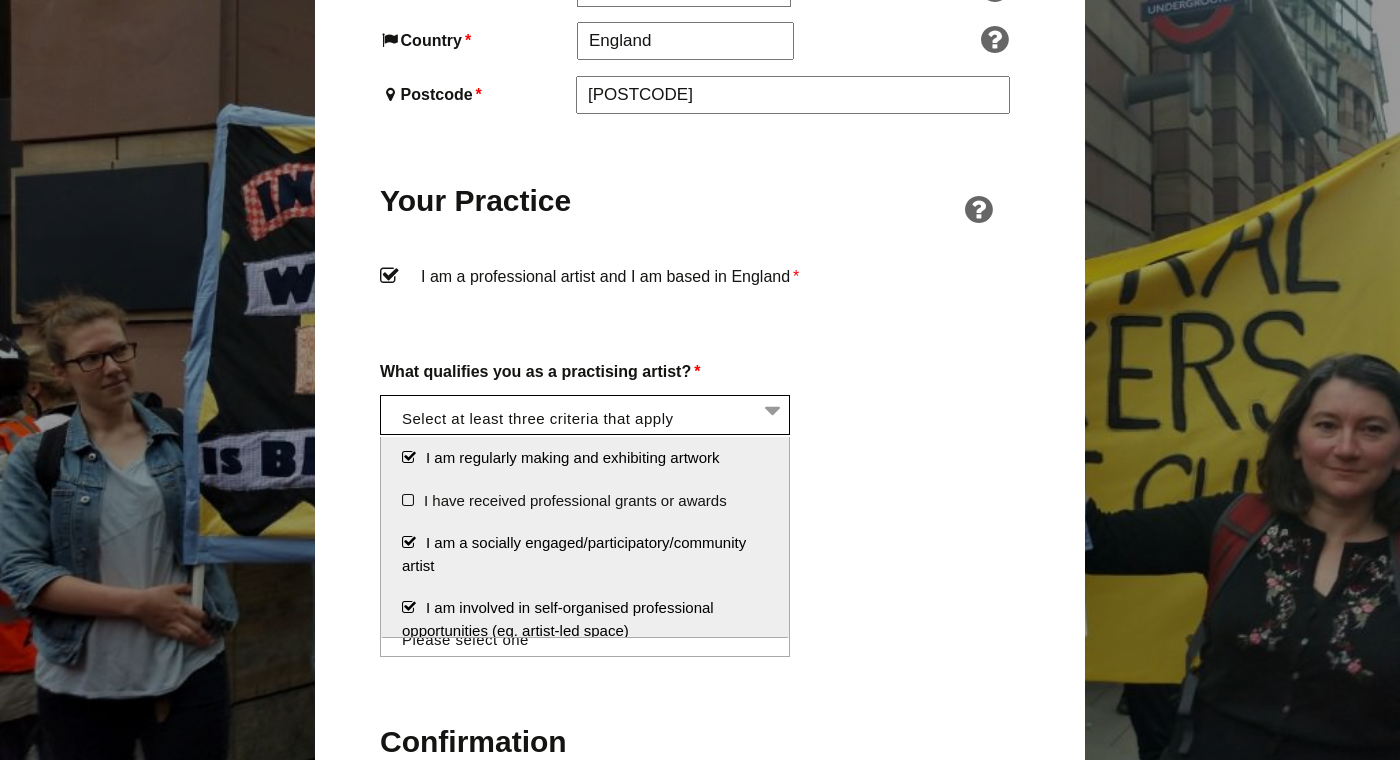 click on "I am regularly making and exhibiting artwork" at bounding box center (585, 458) 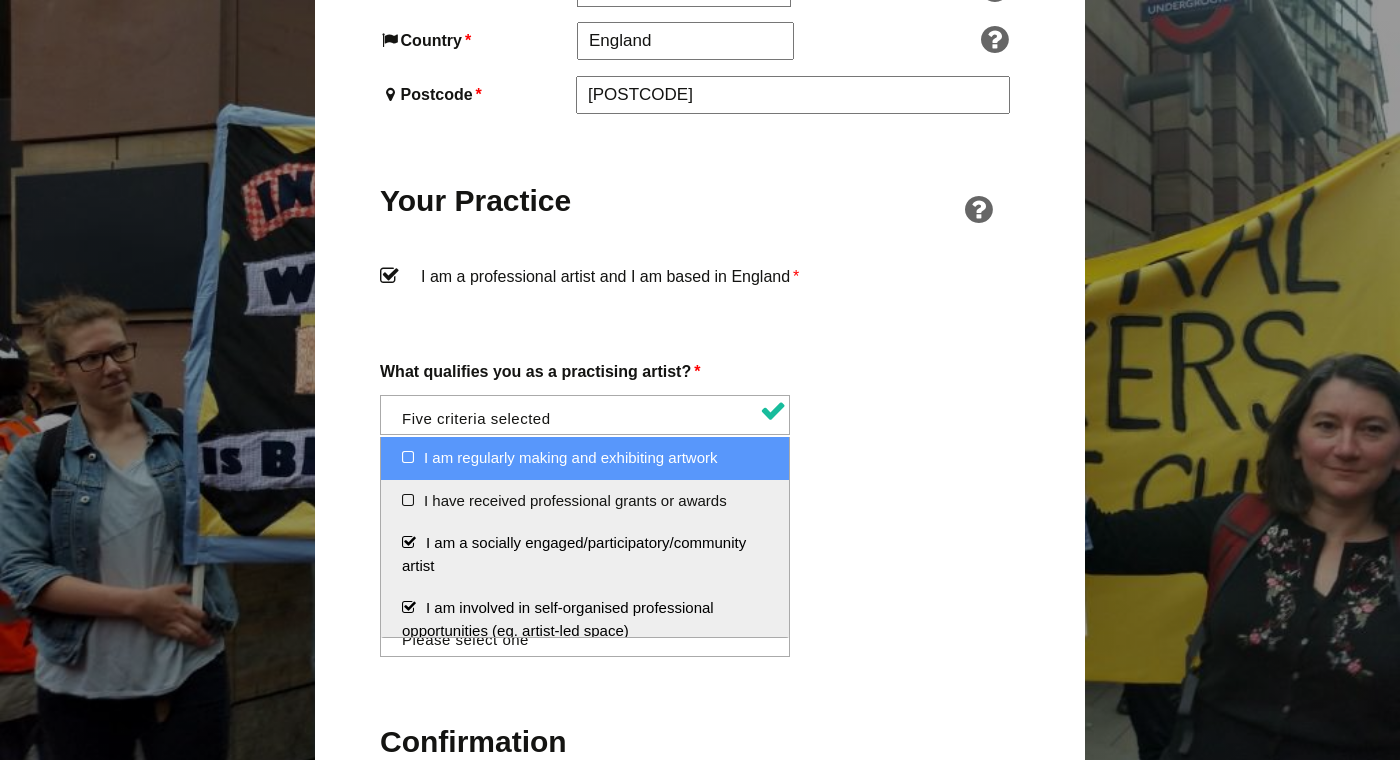click on "I am regularly making and exhibiting artwork" at bounding box center [585, 458] 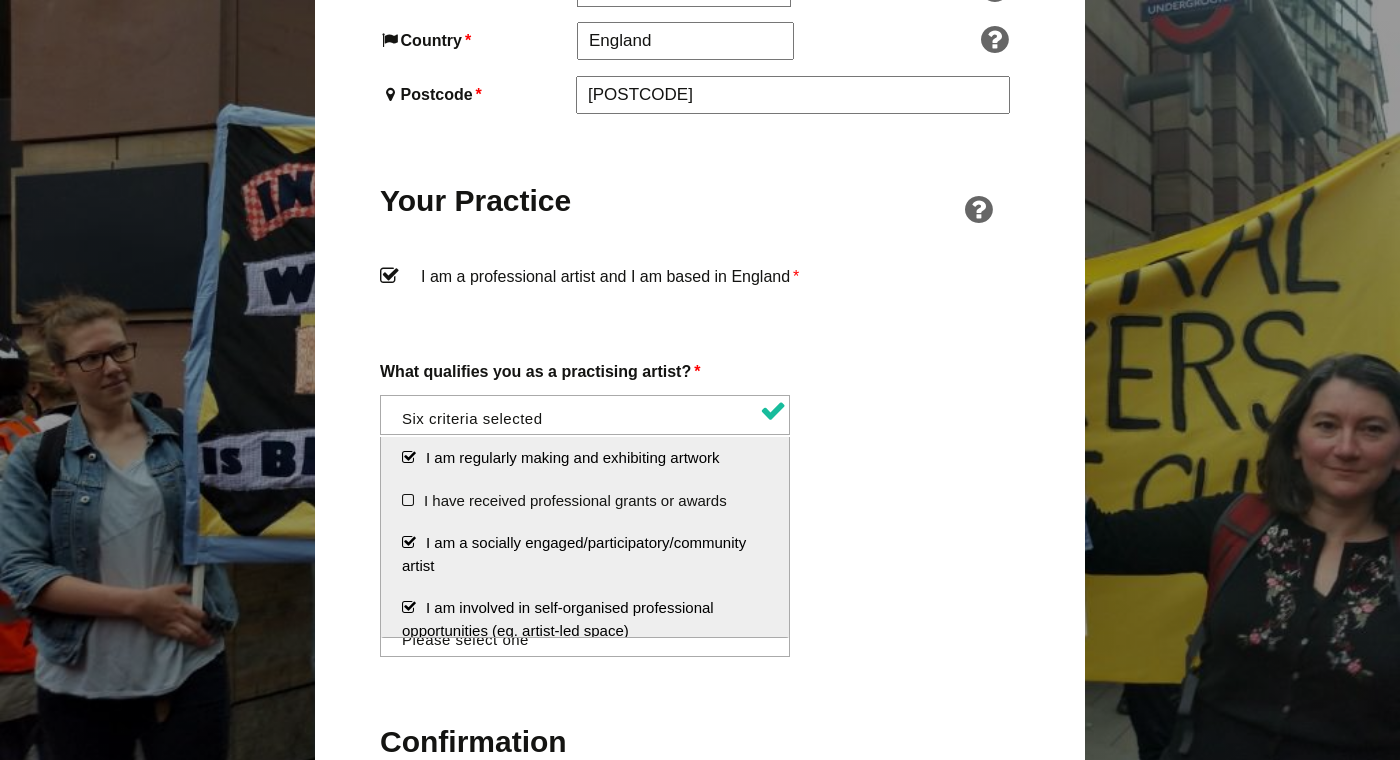 click on "I am a socially engaged/participatory/community artist" at bounding box center (585, 554) 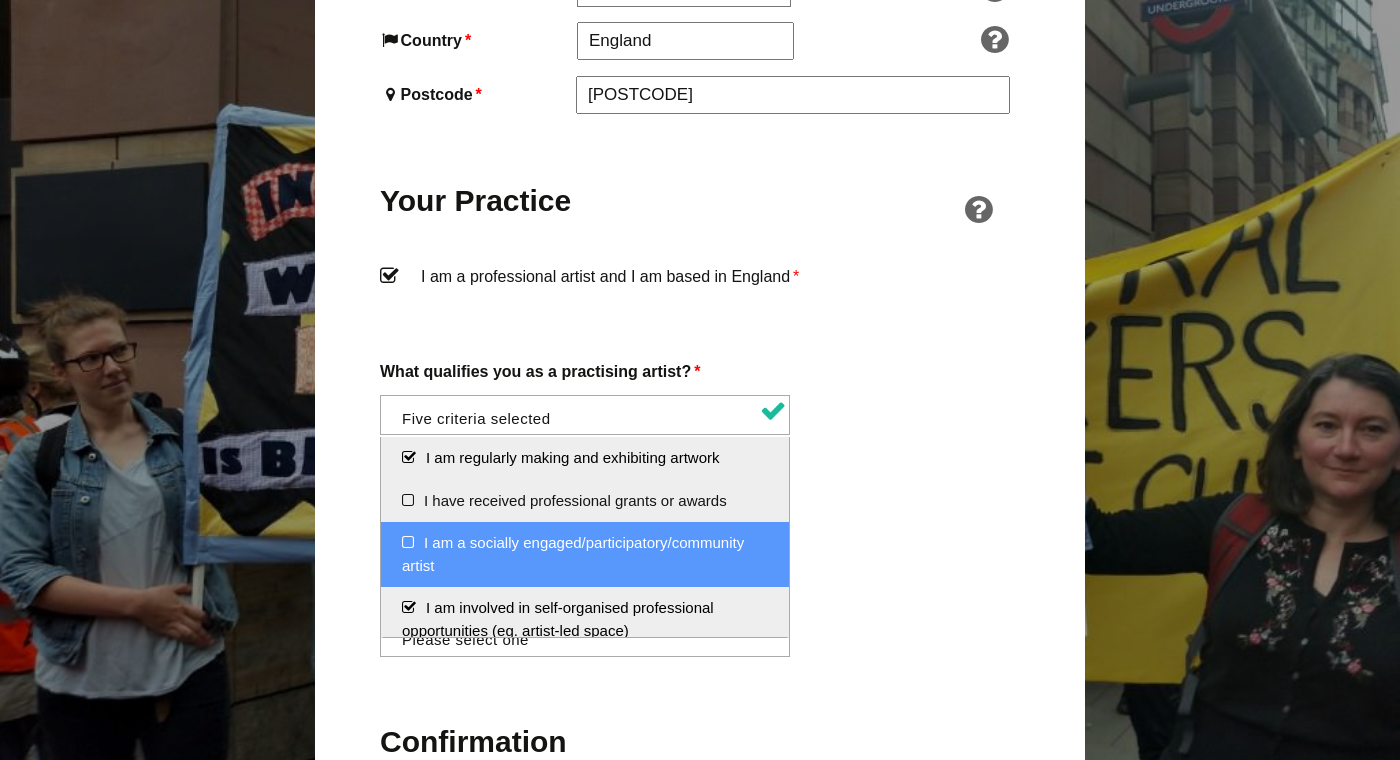 click on "I am a socially engaged/participatory/community artist" at bounding box center [585, 554] 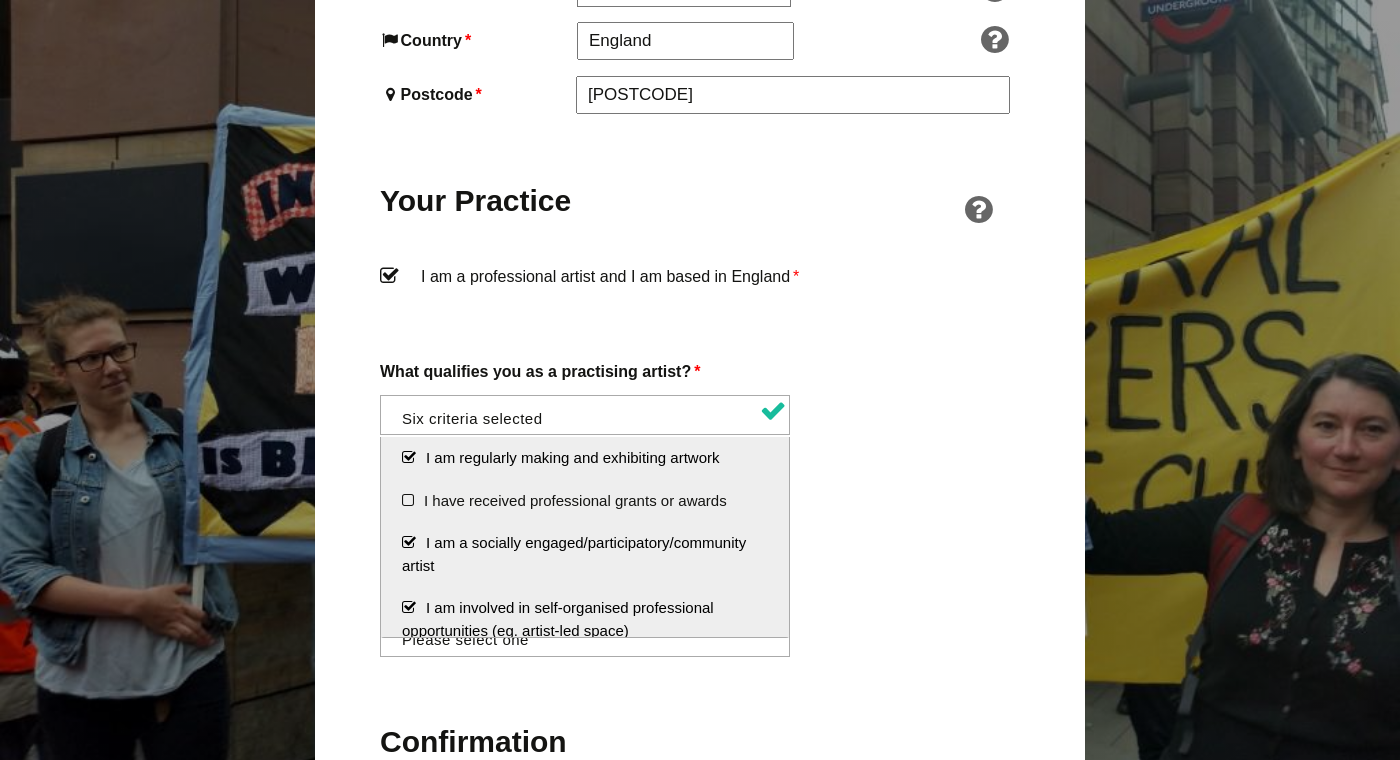 click on "Tell us:" at bounding box center (700, 507) 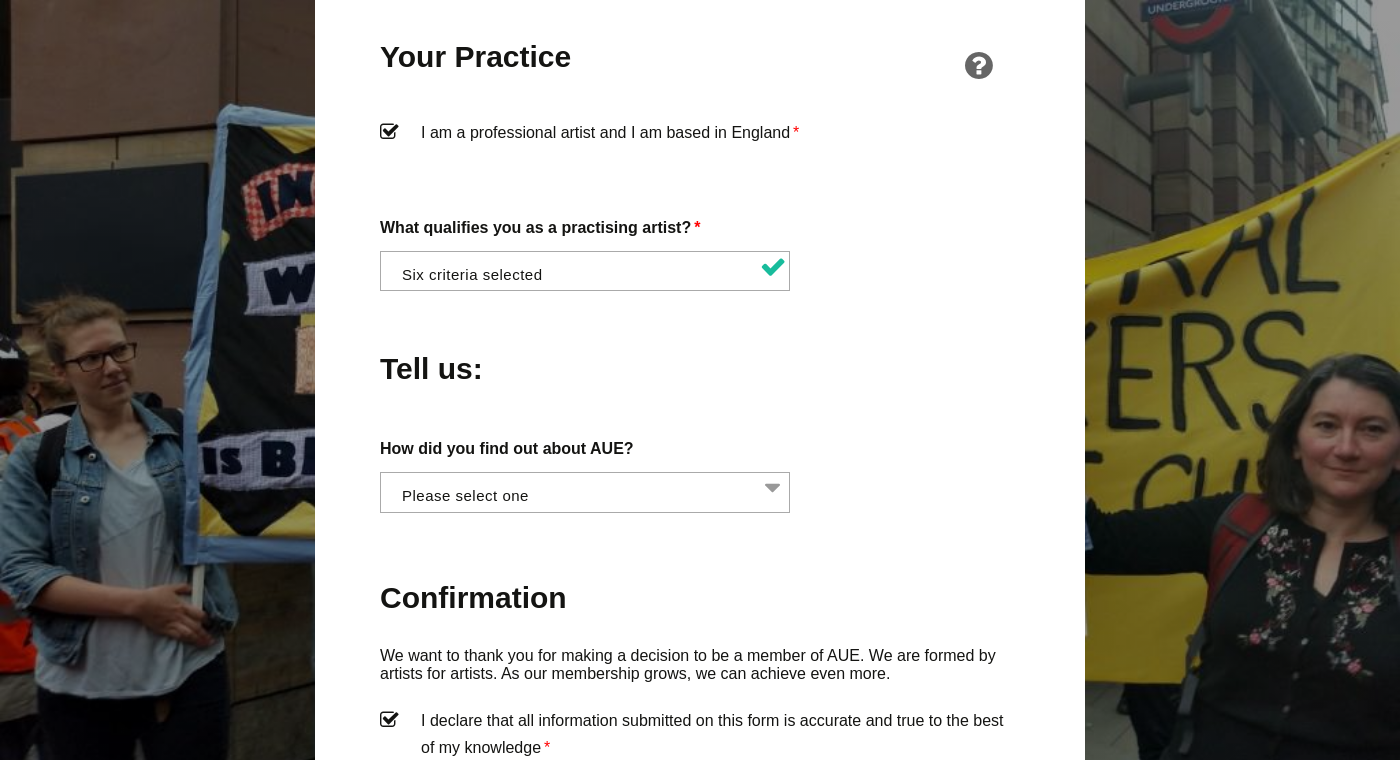 scroll, scrollTop: 1558, scrollLeft: 0, axis: vertical 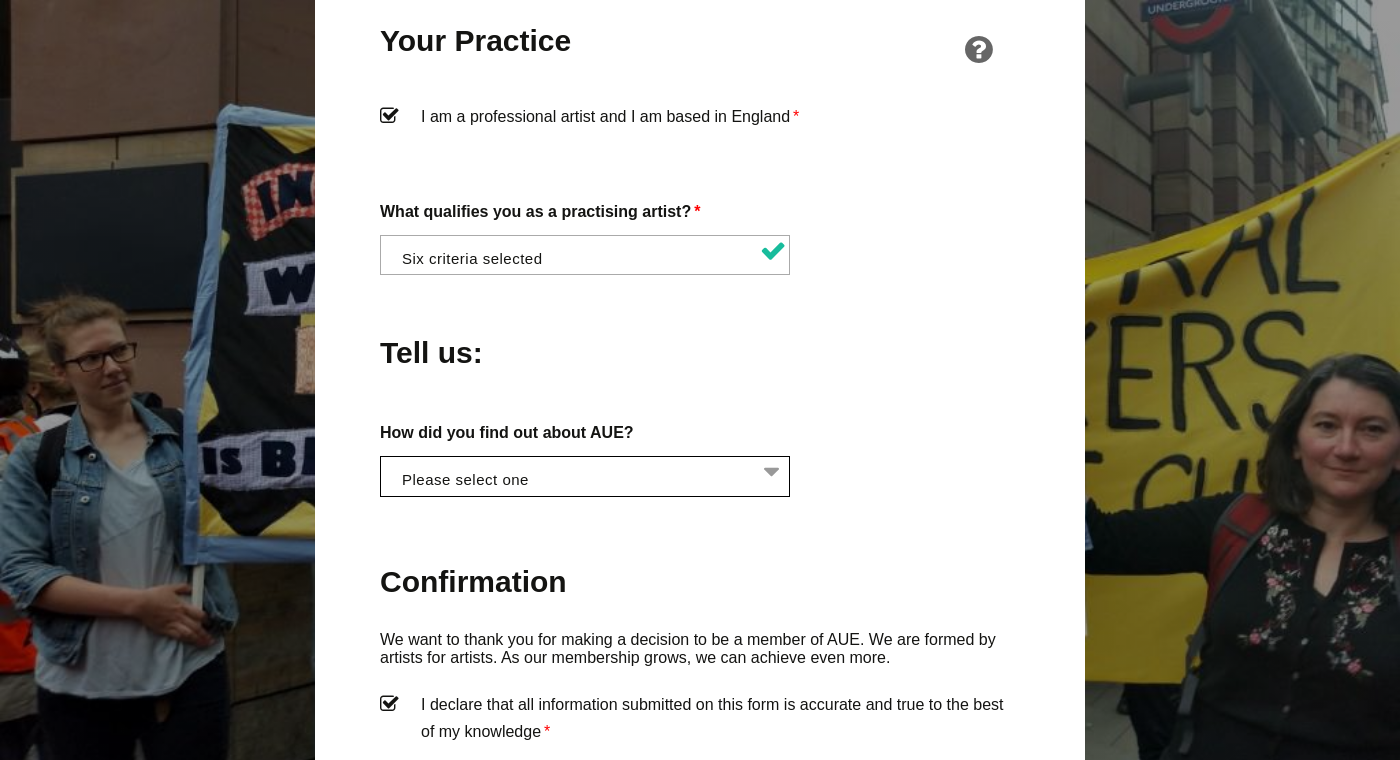 click at bounding box center [590, 474] 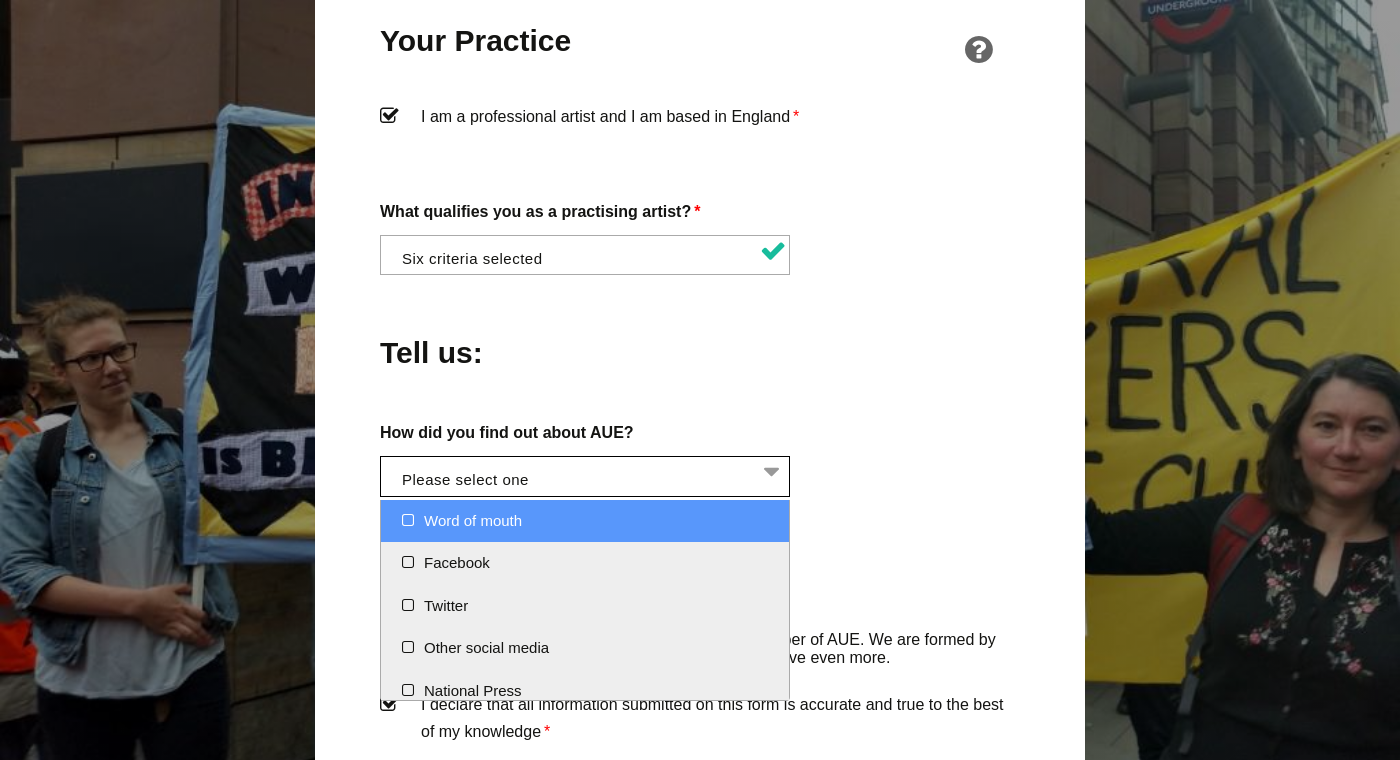 select on "Word of mouth" 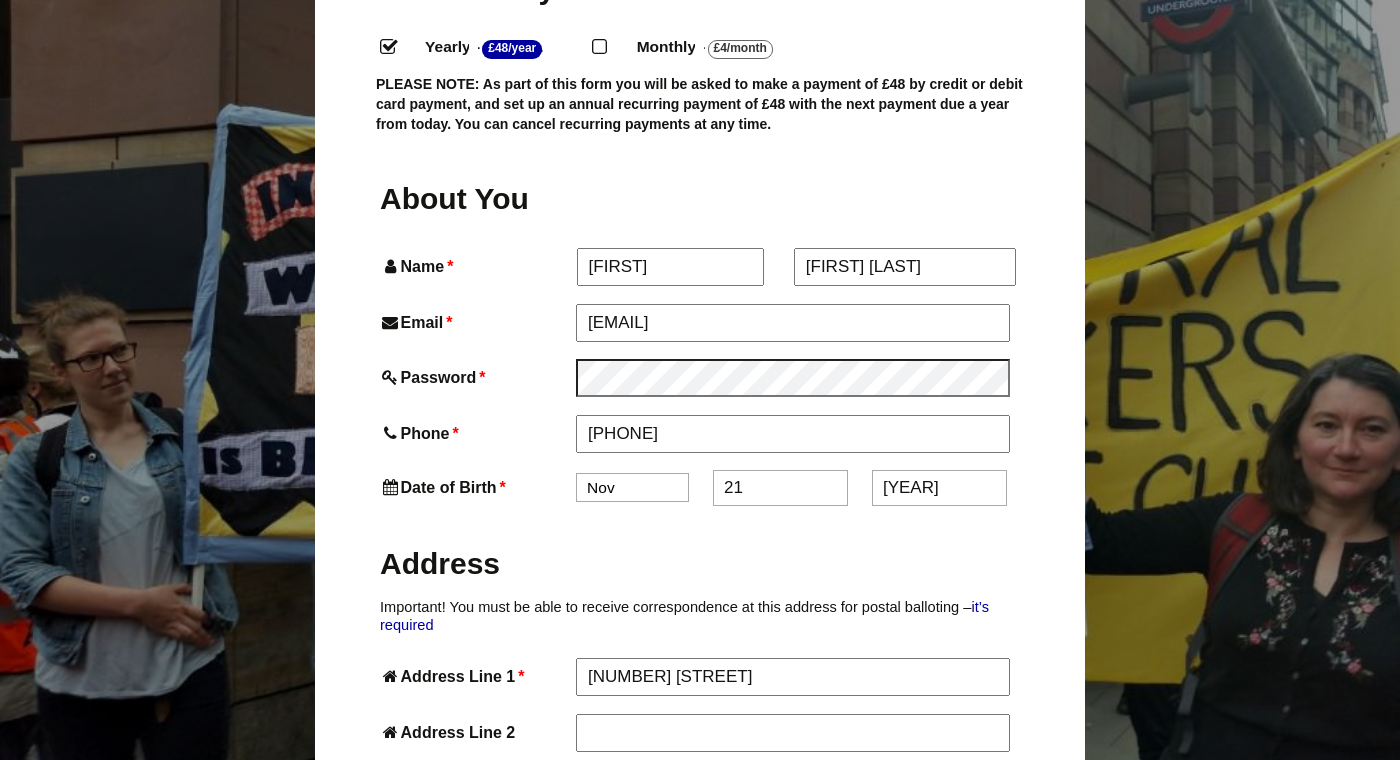 scroll, scrollTop: 0, scrollLeft: 0, axis: both 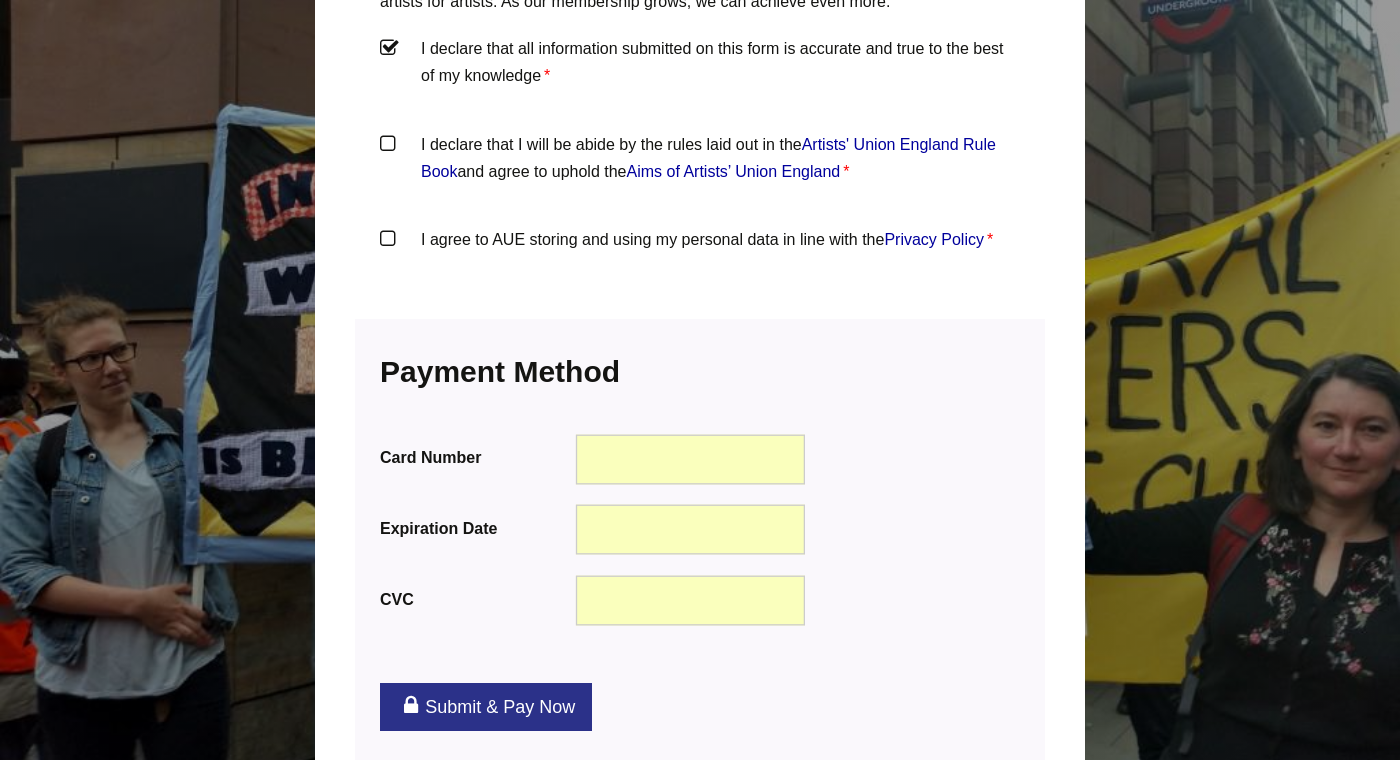 click on "I declare that I will be abide by the rules laid out in the  Artists' Union England Rule Book  and agree to uphold the  Aims of Artists’ Union England  *" at bounding box center [700, 161] 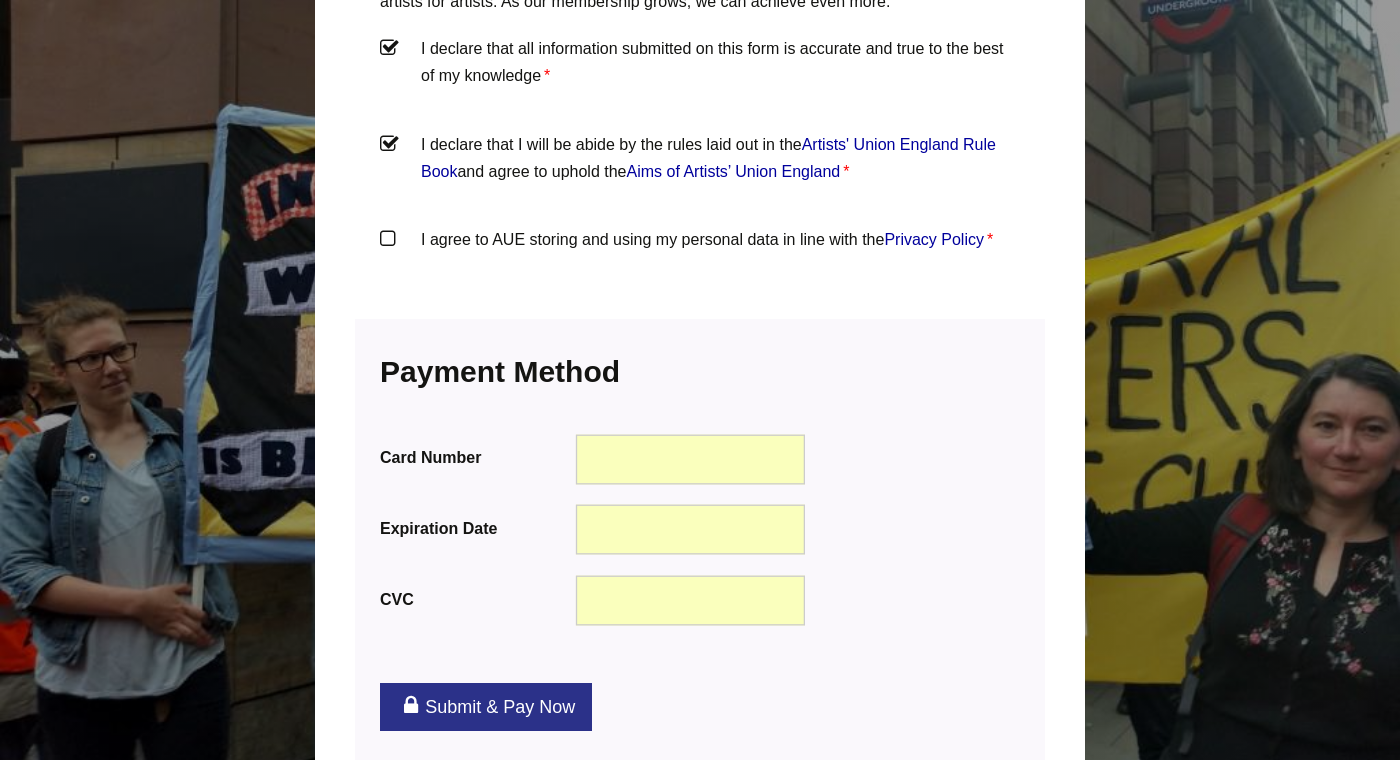 click on "I agree to AUE storing and using my personal data in line with the  Privacy Policy  *" at bounding box center [700, 256] 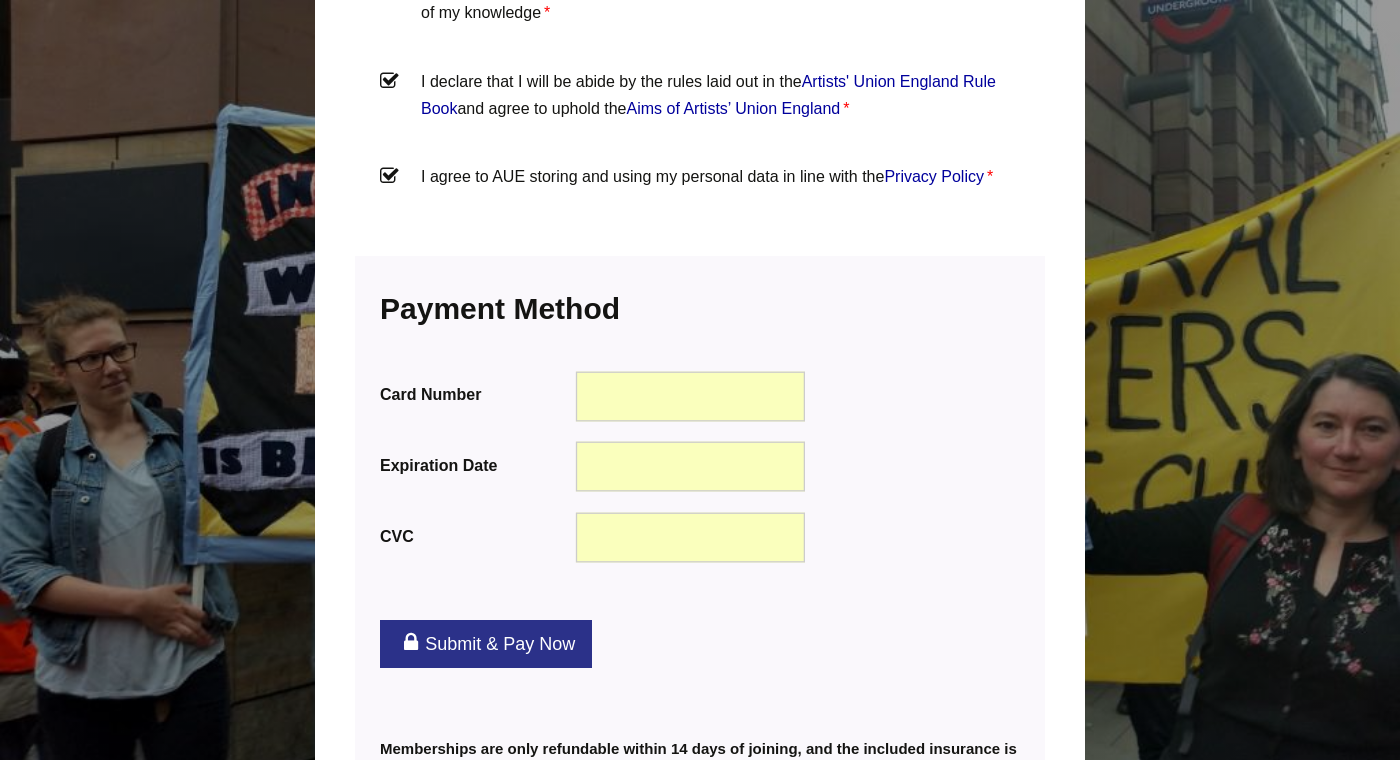 scroll, scrollTop: 2288, scrollLeft: 0, axis: vertical 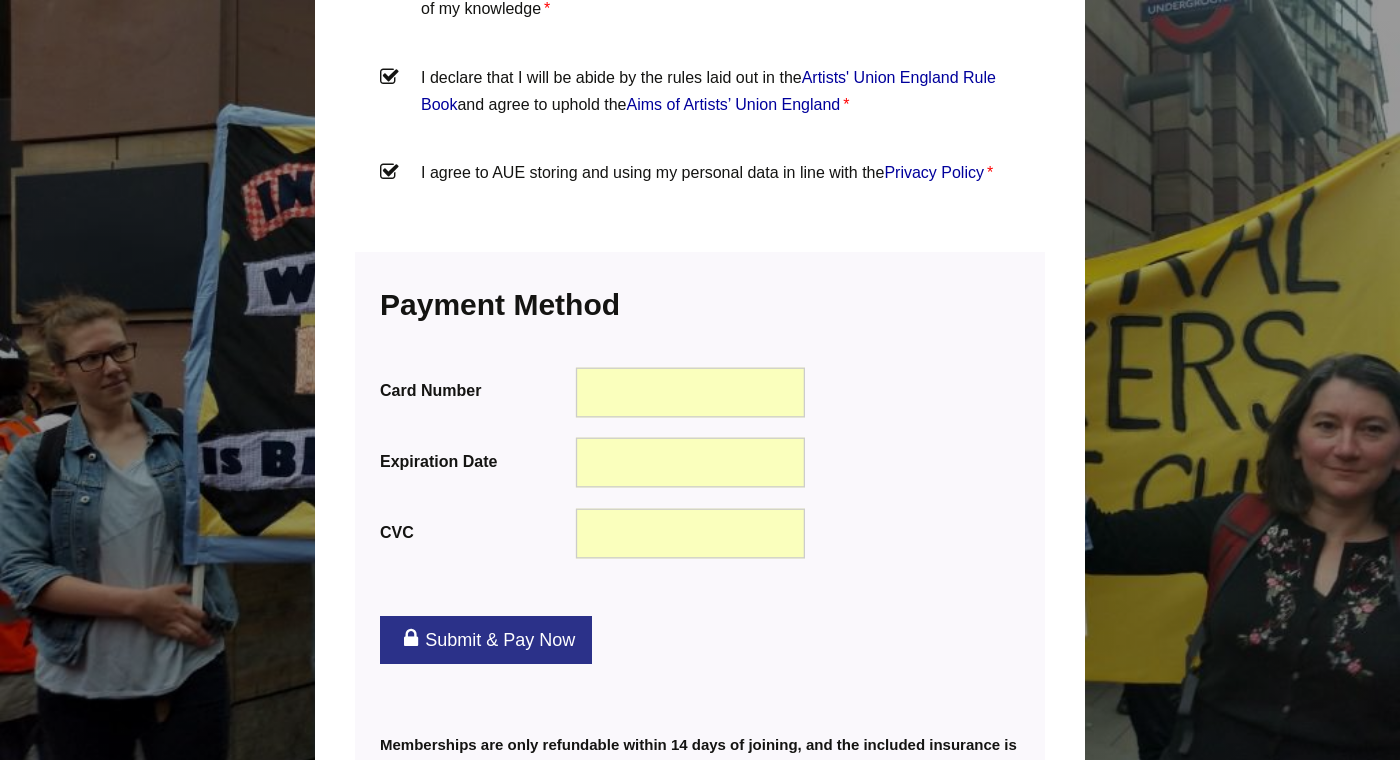 drag, startPoint x: 532, startPoint y: 639, endPoint x: 508, endPoint y: 543, distance: 98.95454 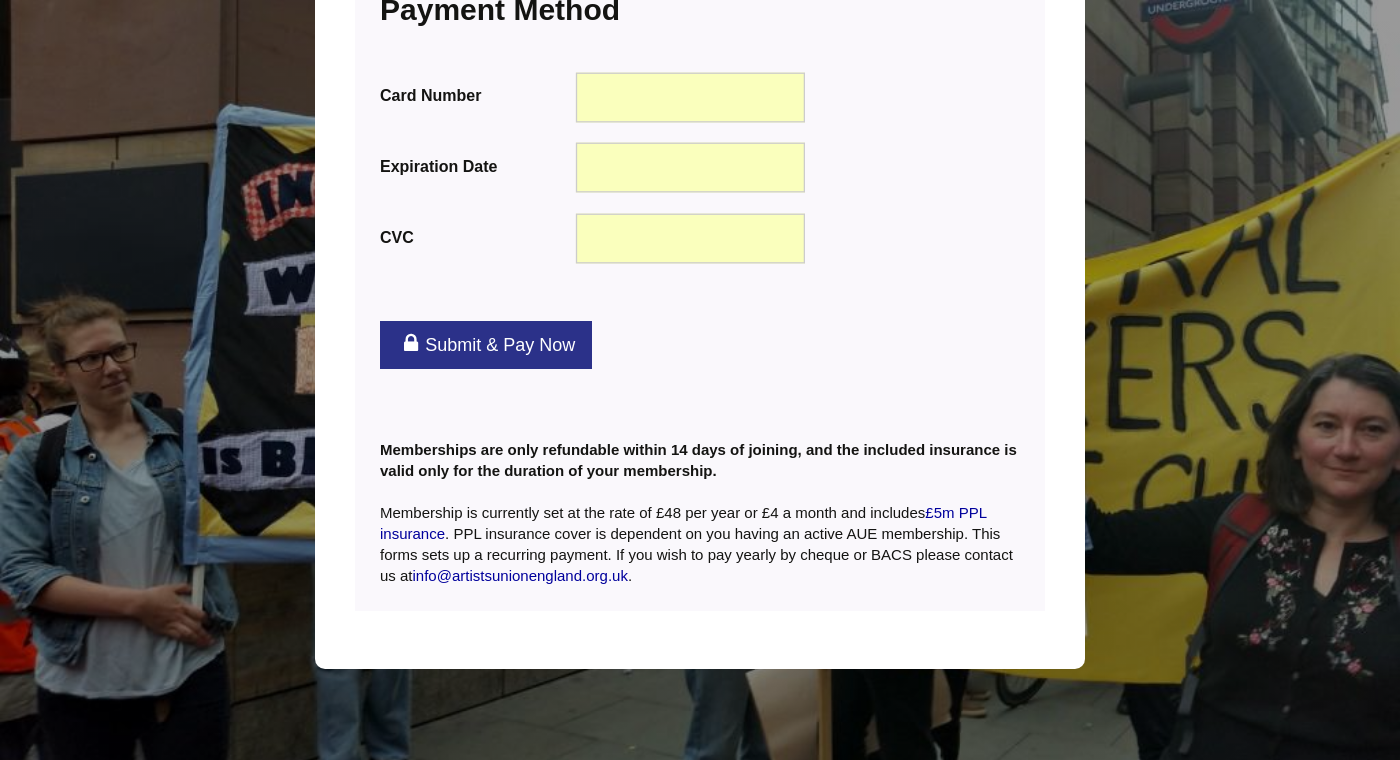 scroll, scrollTop: 2603, scrollLeft: 0, axis: vertical 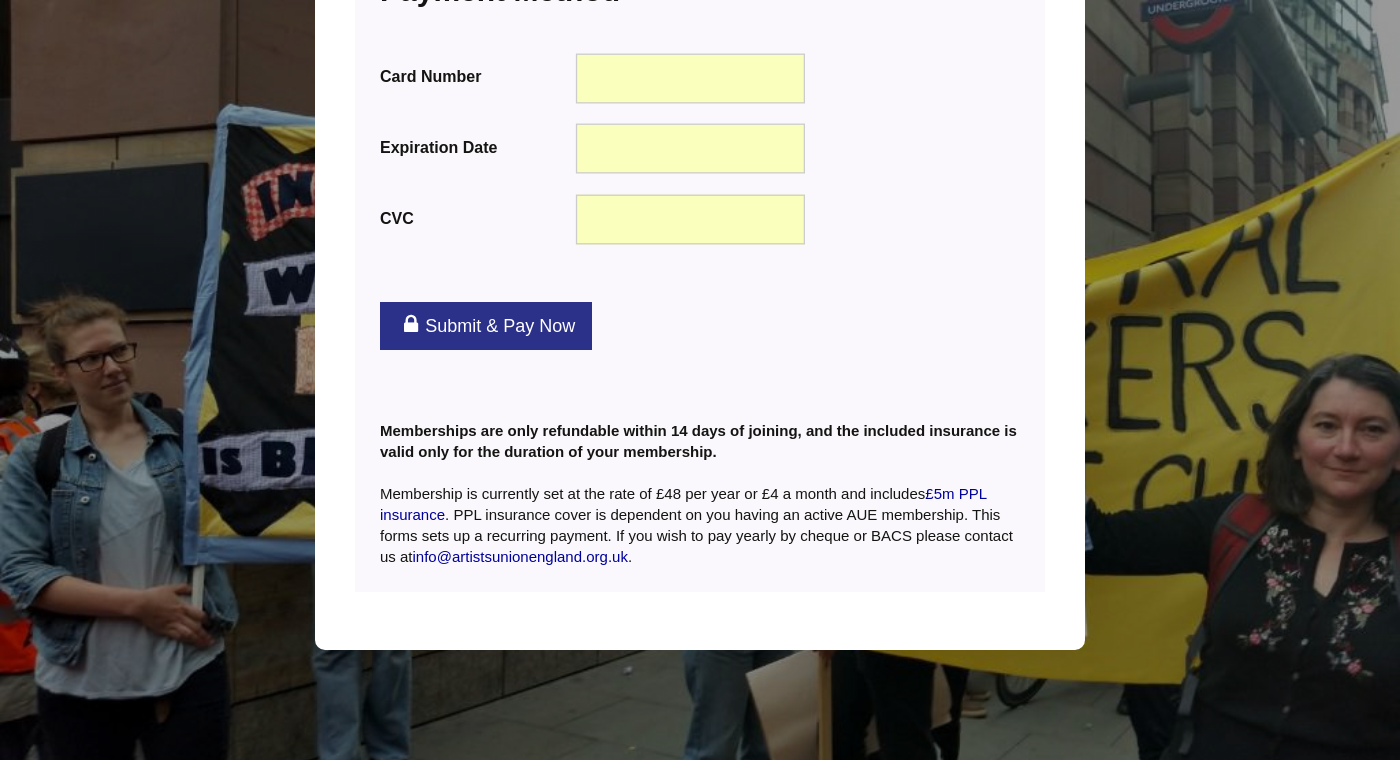click on "Submit & Pay Now" at bounding box center (486, 326) 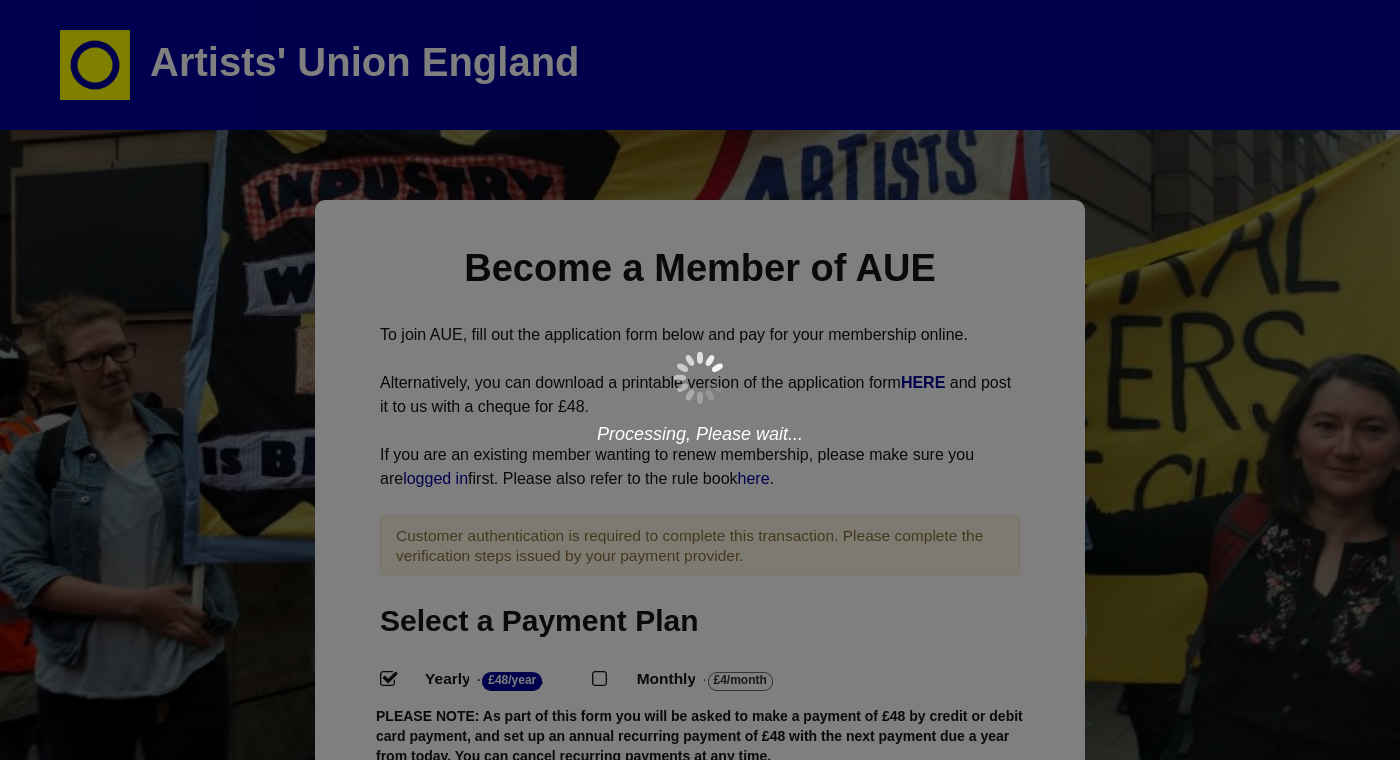 scroll, scrollTop: 0, scrollLeft: 0, axis: both 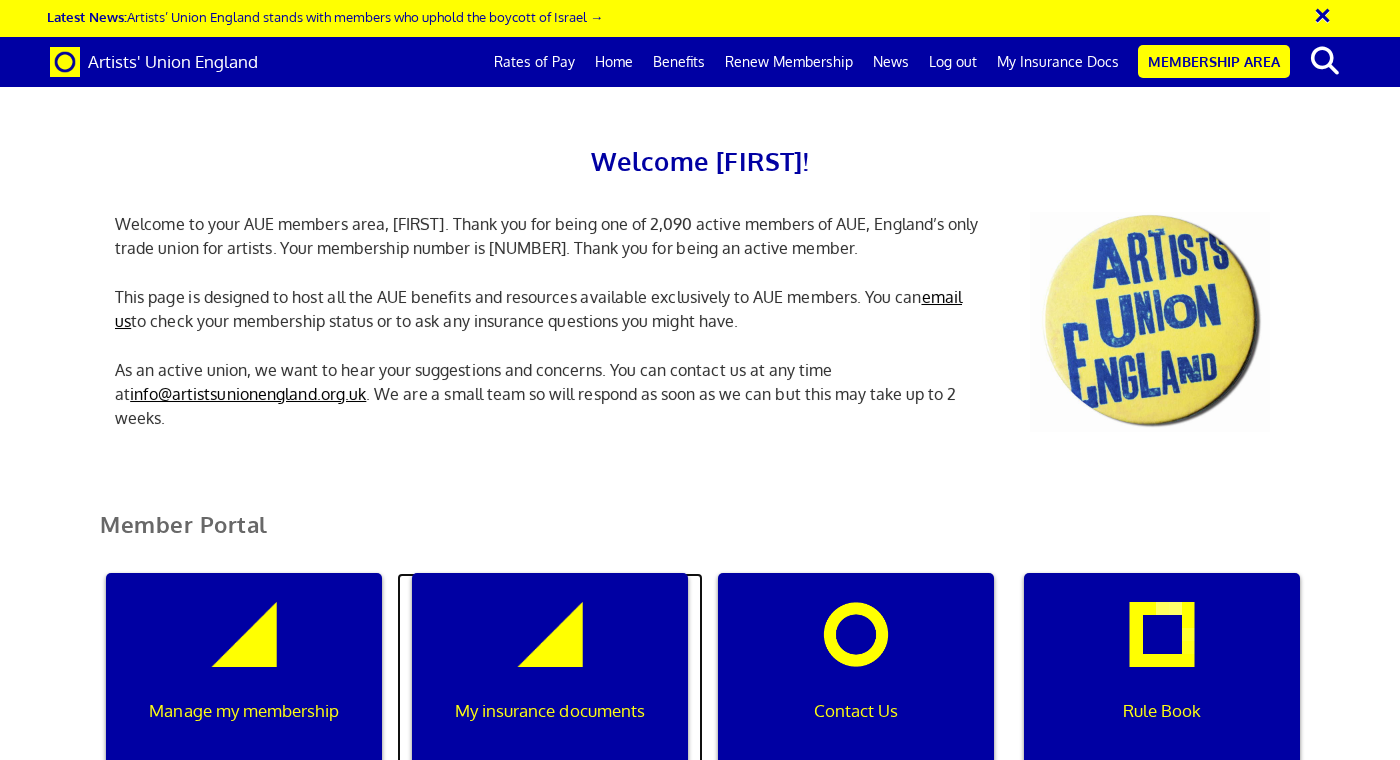 click on "My insurance documents" at bounding box center (550, 669) 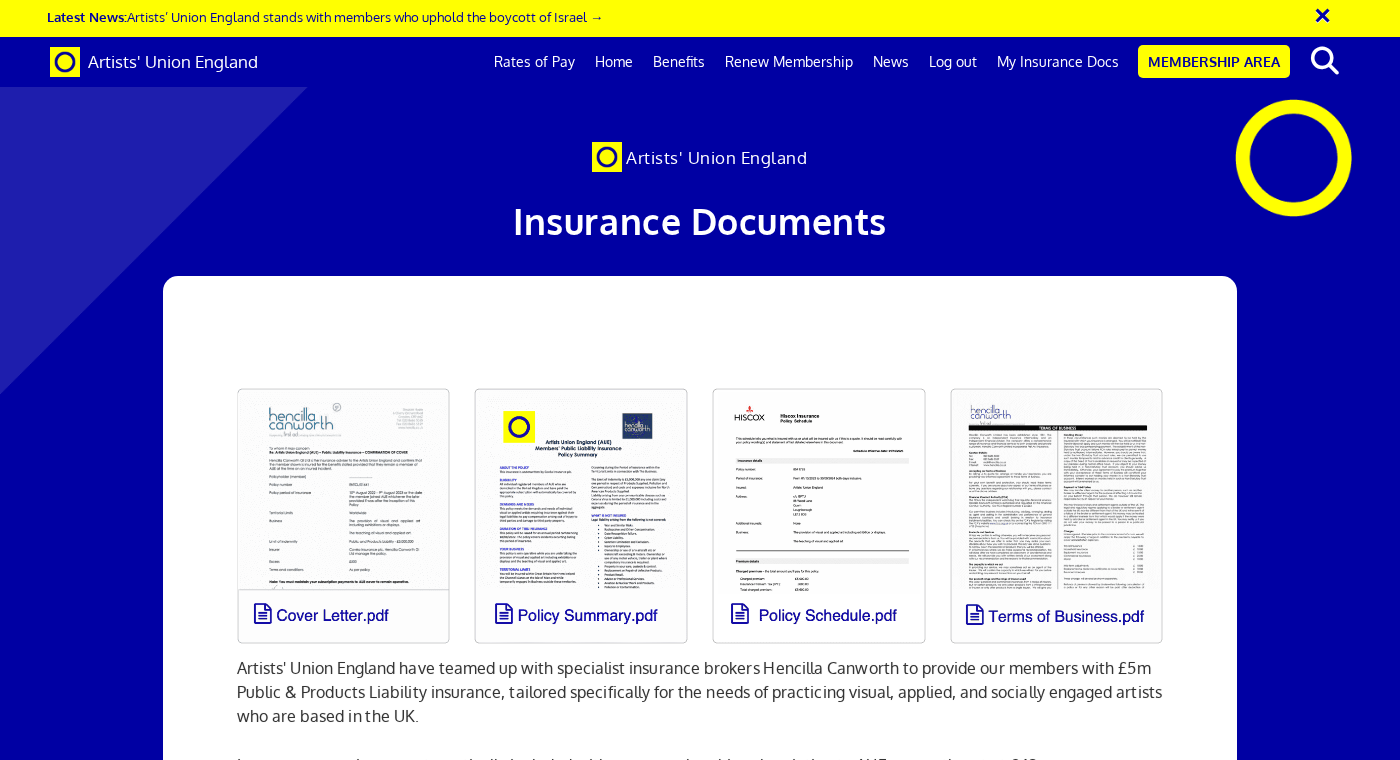 scroll, scrollTop: 0, scrollLeft: 0, axis: both 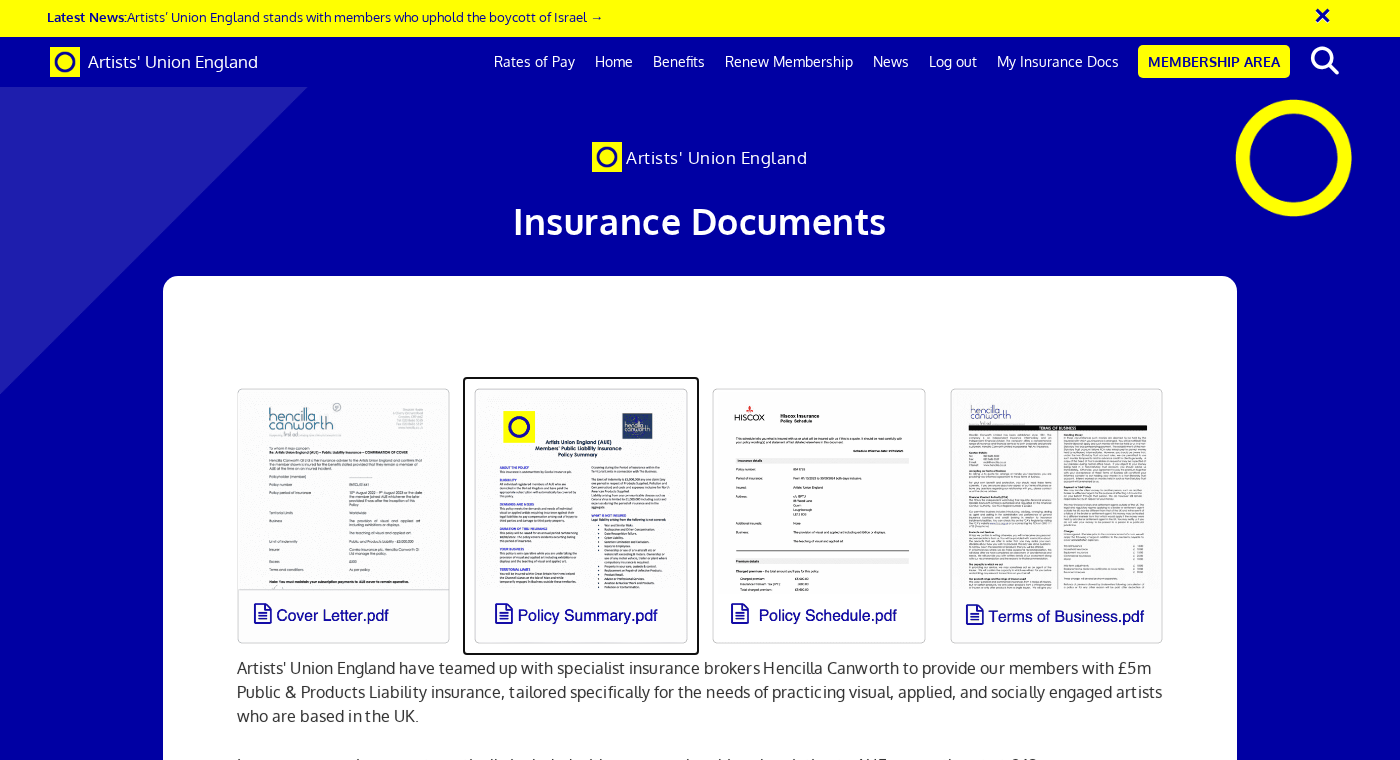 click at bounding box center [581, 516] 